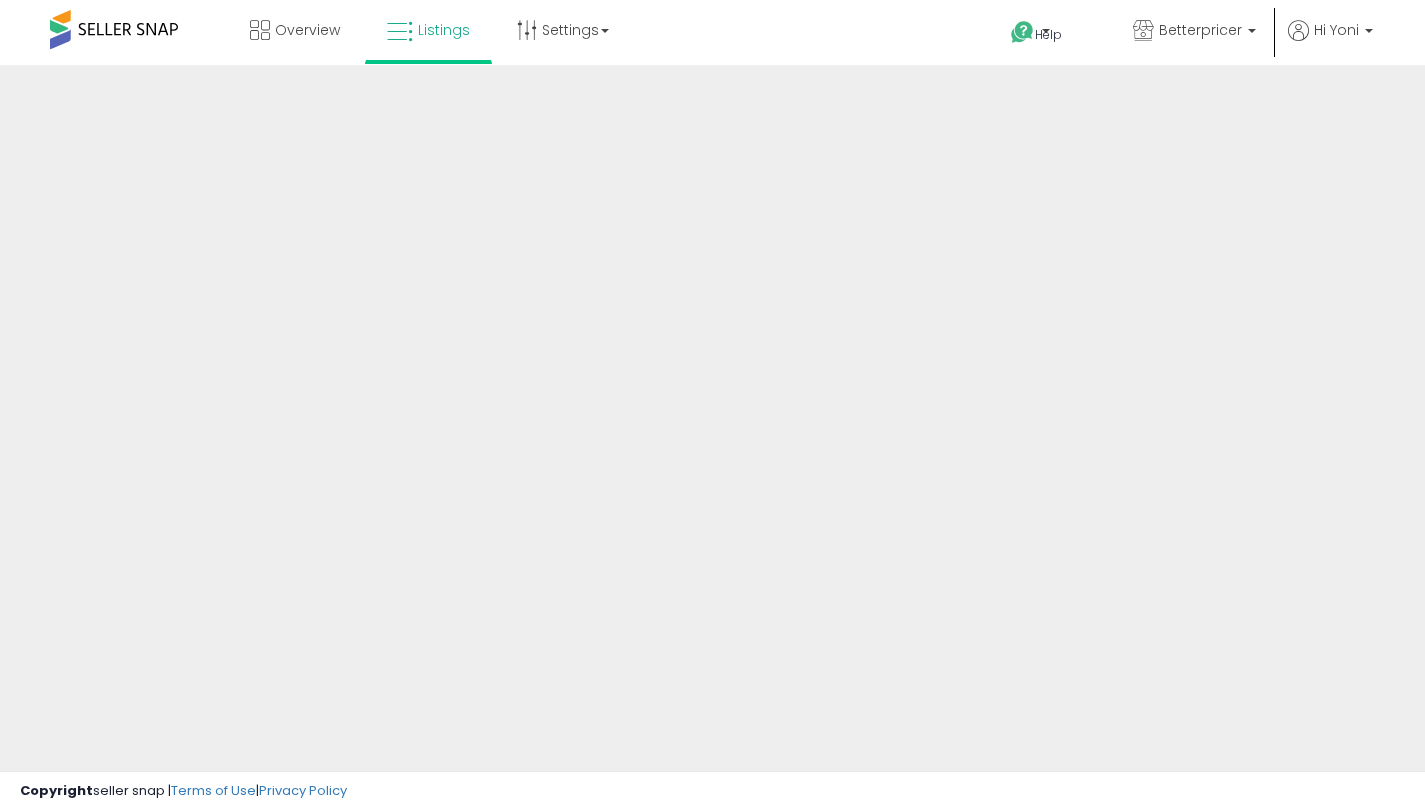 scroll, scrollTop: 0, scrollLeft: 0, axis: both 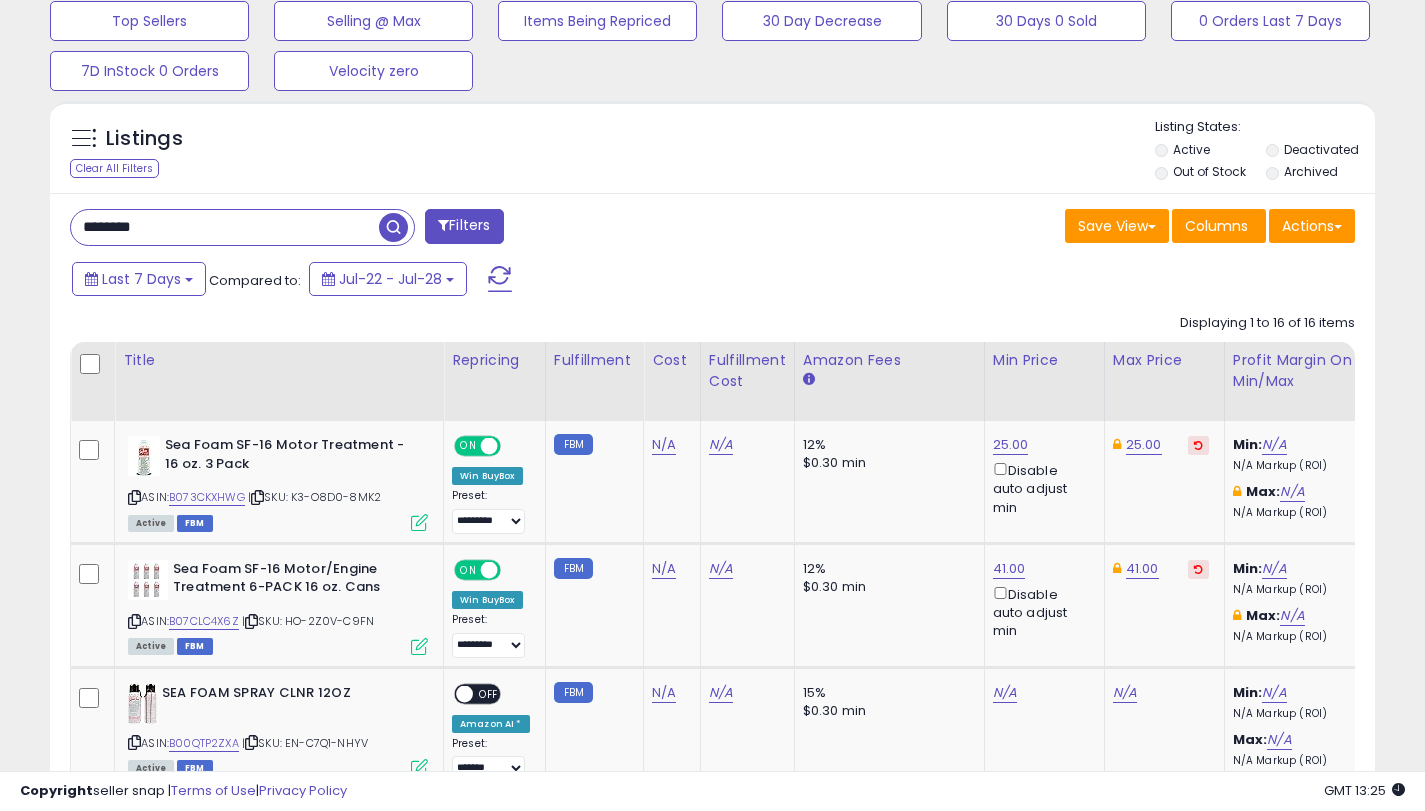 click on "********" at bounding box center (225, 227) 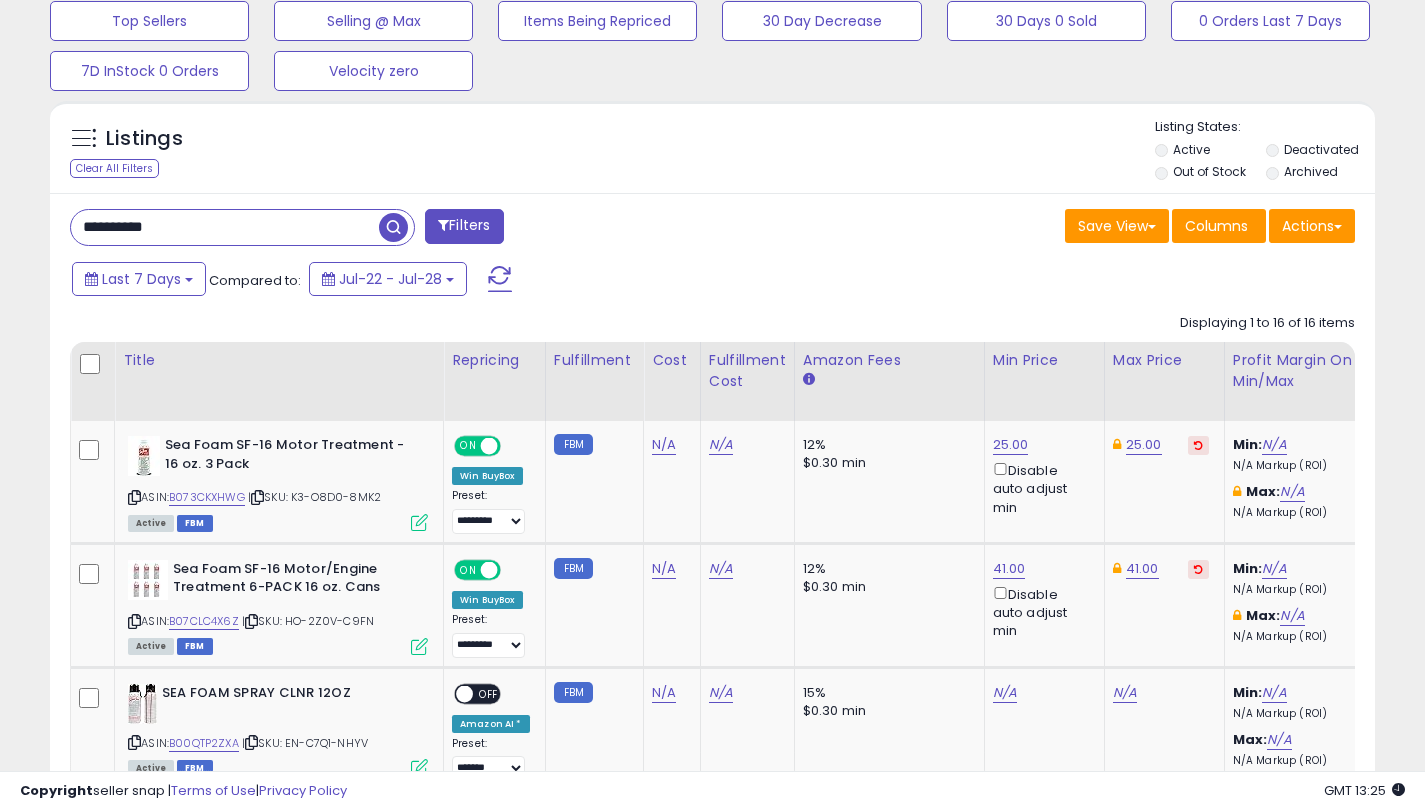 type on "**********" 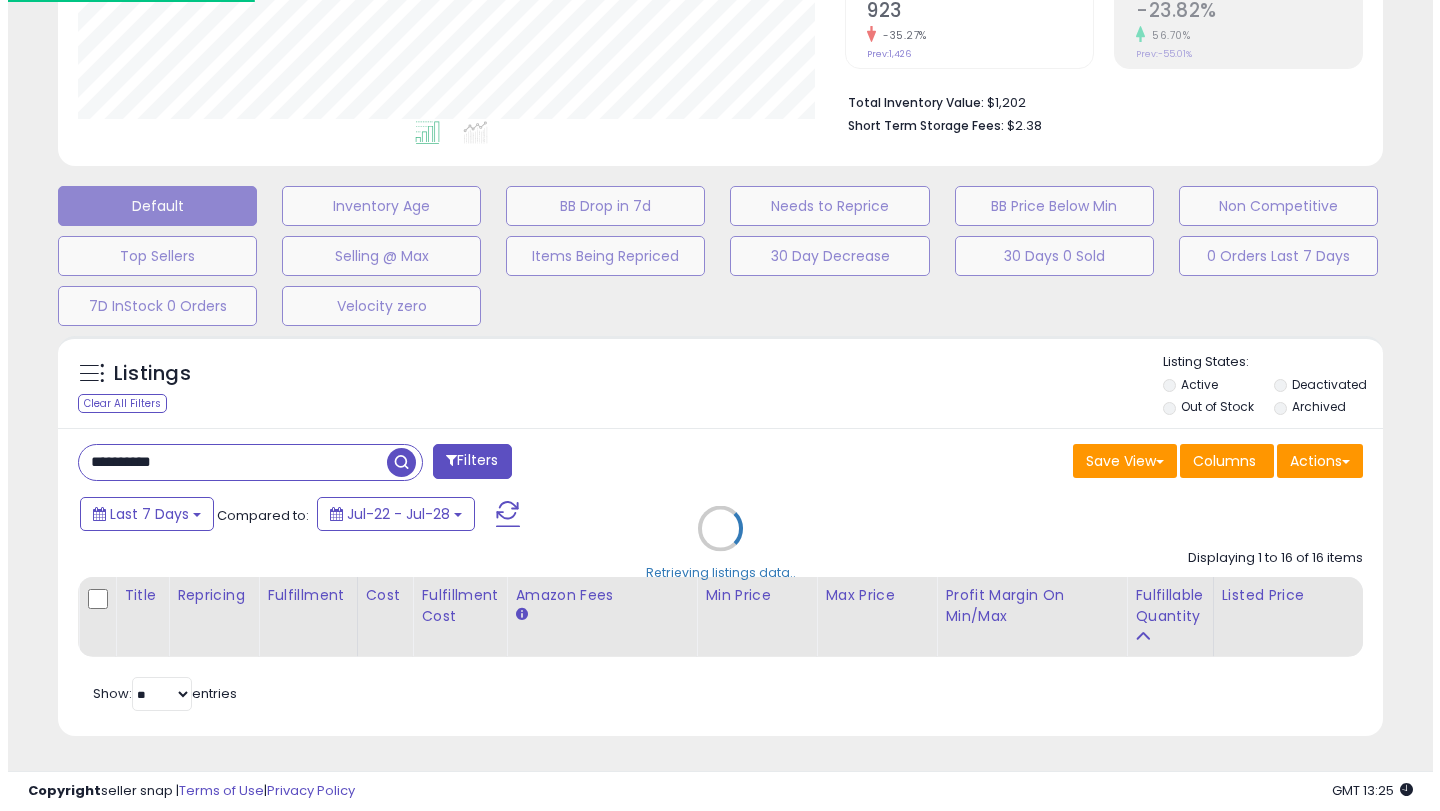 scroll, scrollTop: 459, scrollLeft: 0, axis: vertical 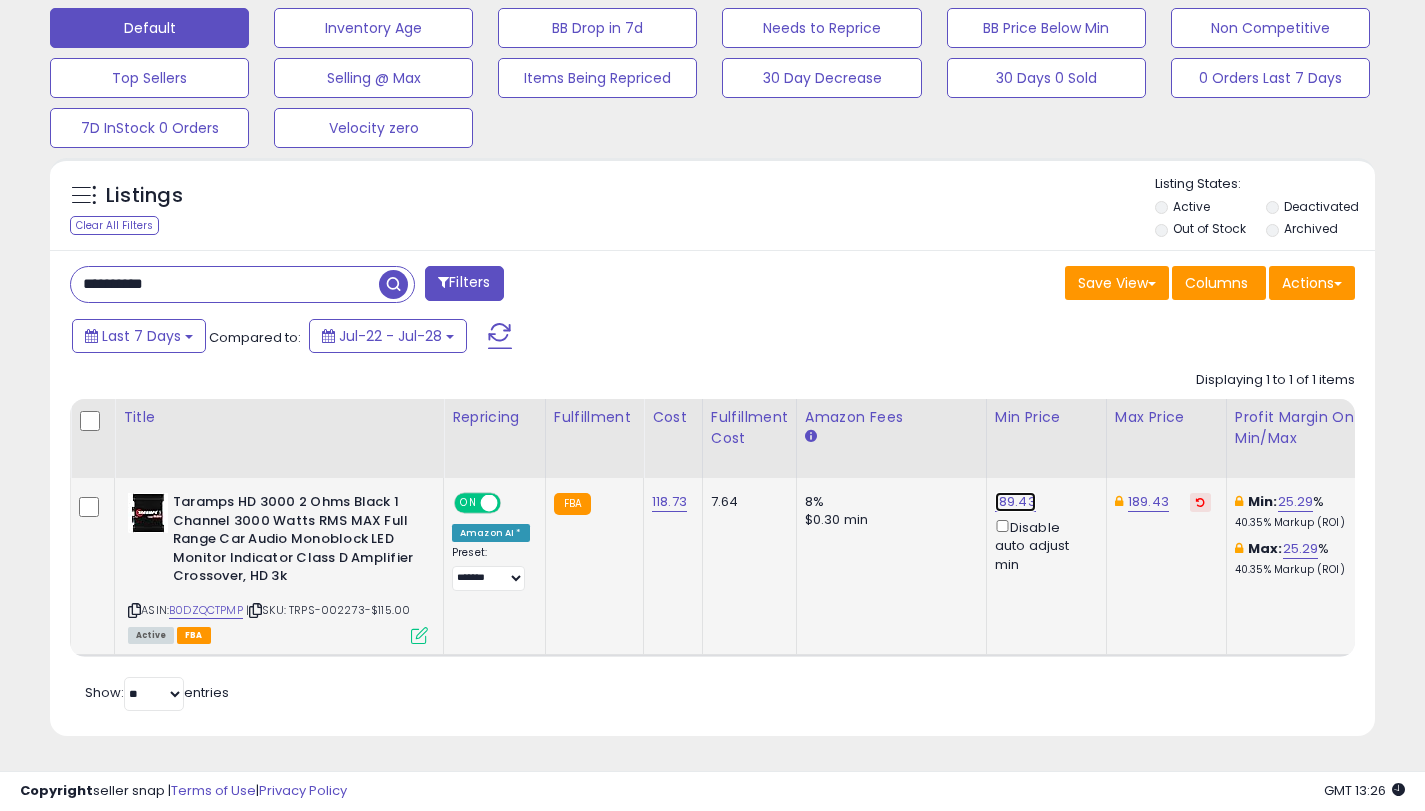 click on "189.43" at bounding box center [1015, 502] 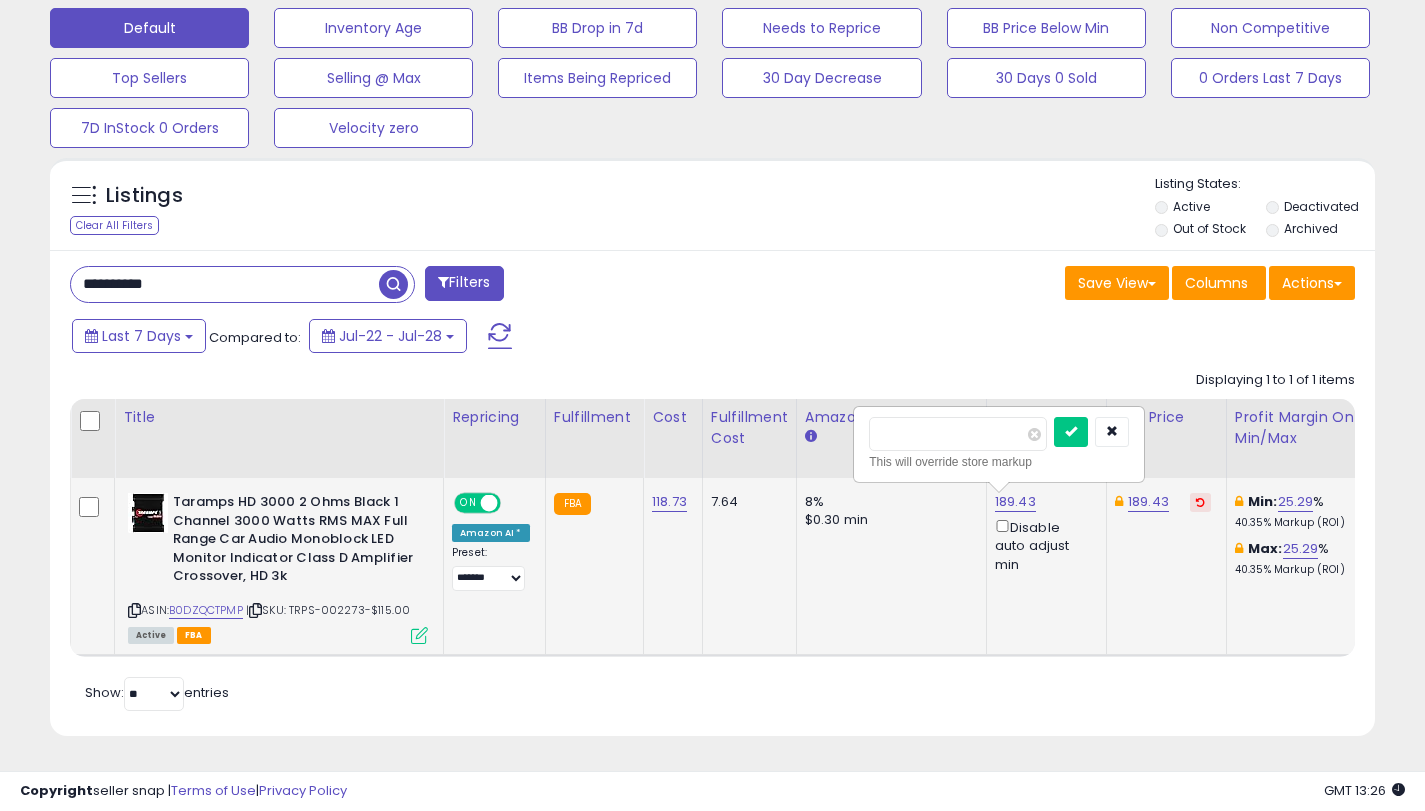 click on "******" at bounding box center [958, 434] 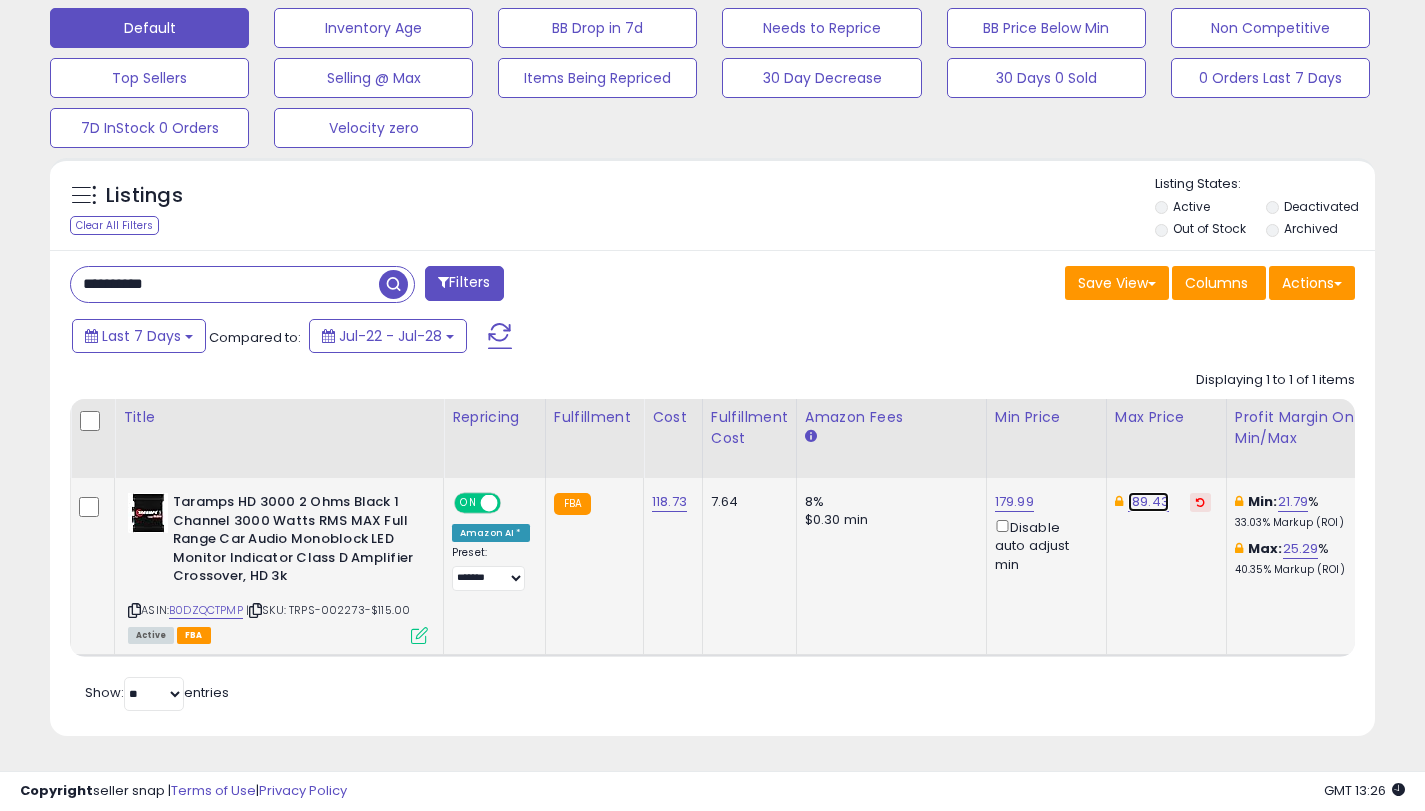 click on "189.43" at bounding box center (1148, 502) 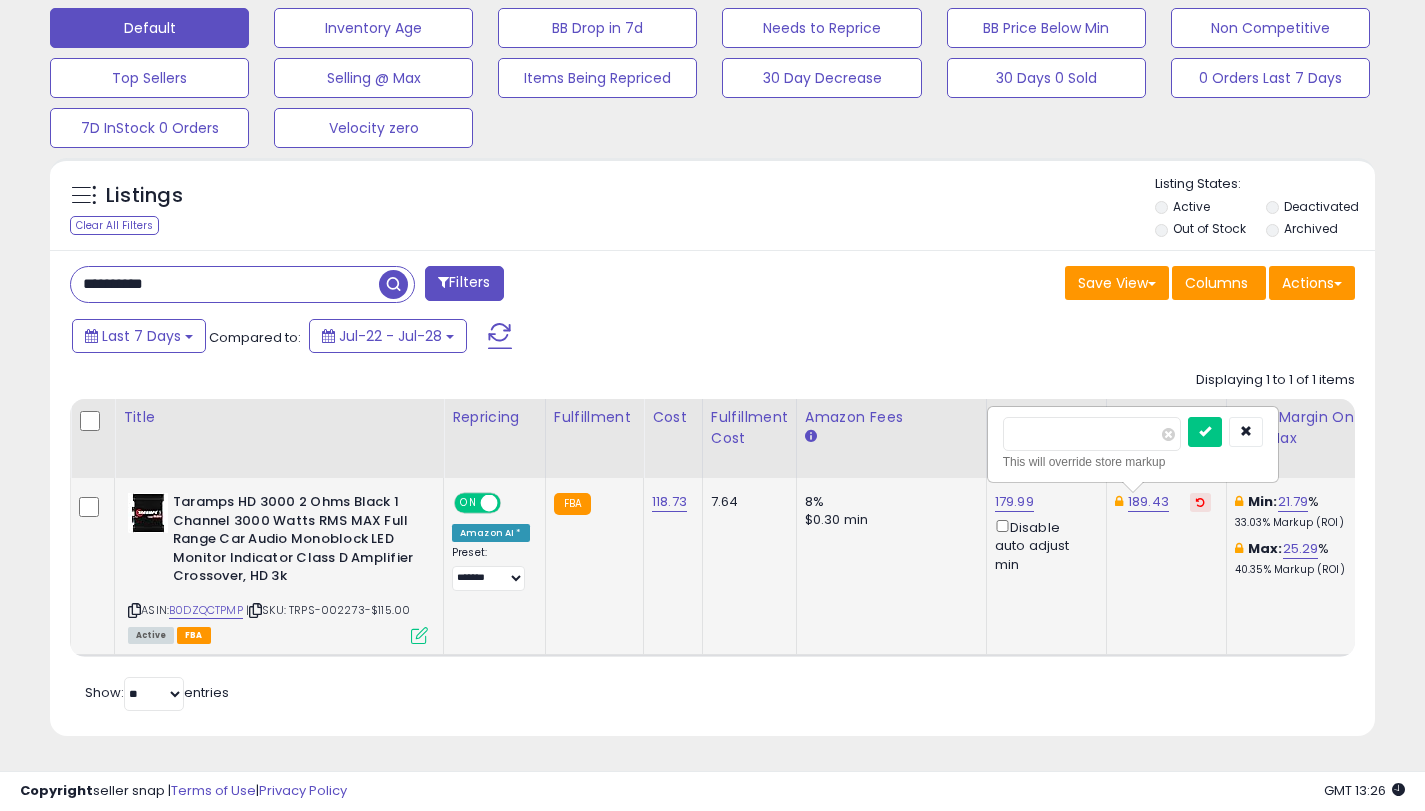 click on "******" at bounding box center (1092, 434) 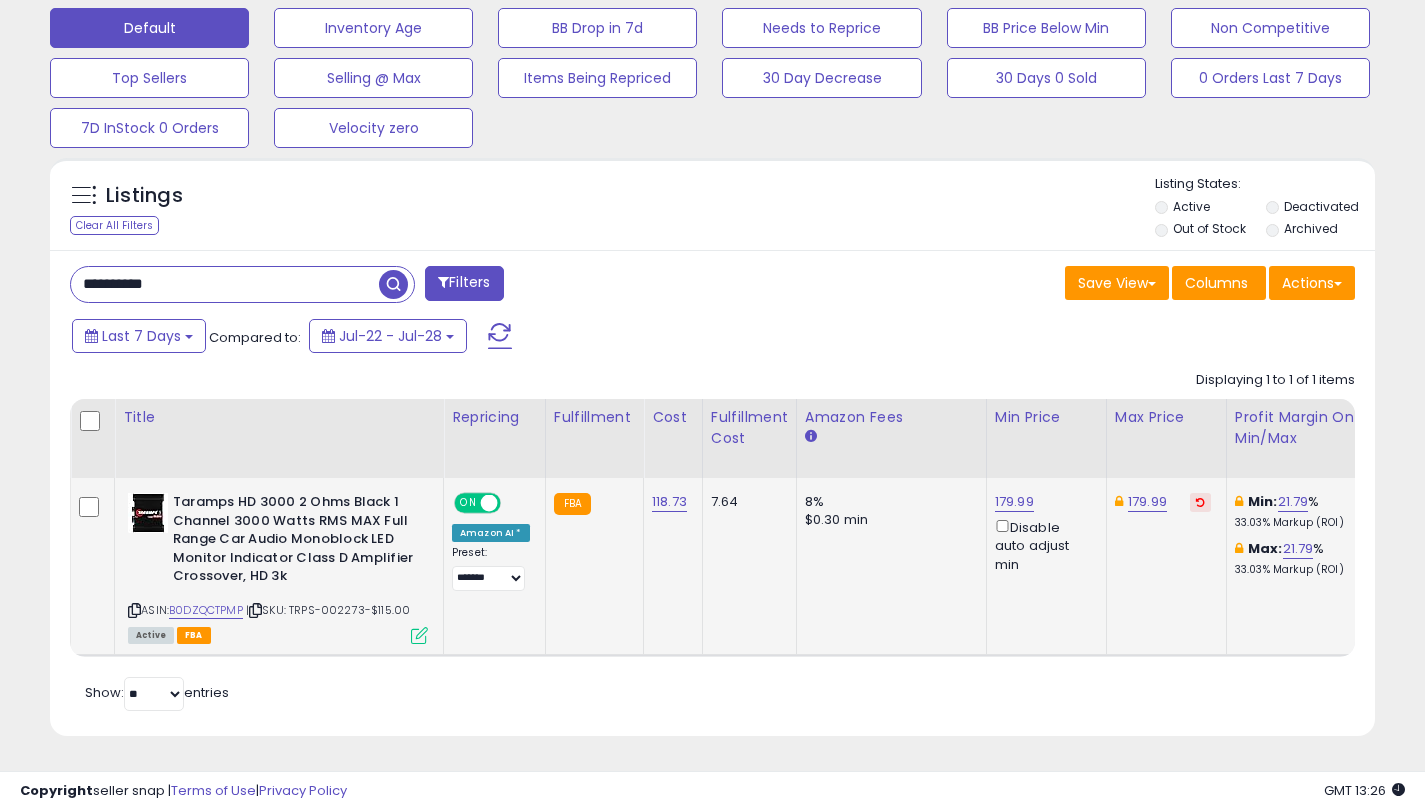 scroll, scrollTop: 0, scrollLeft: 75, axis: horizontal 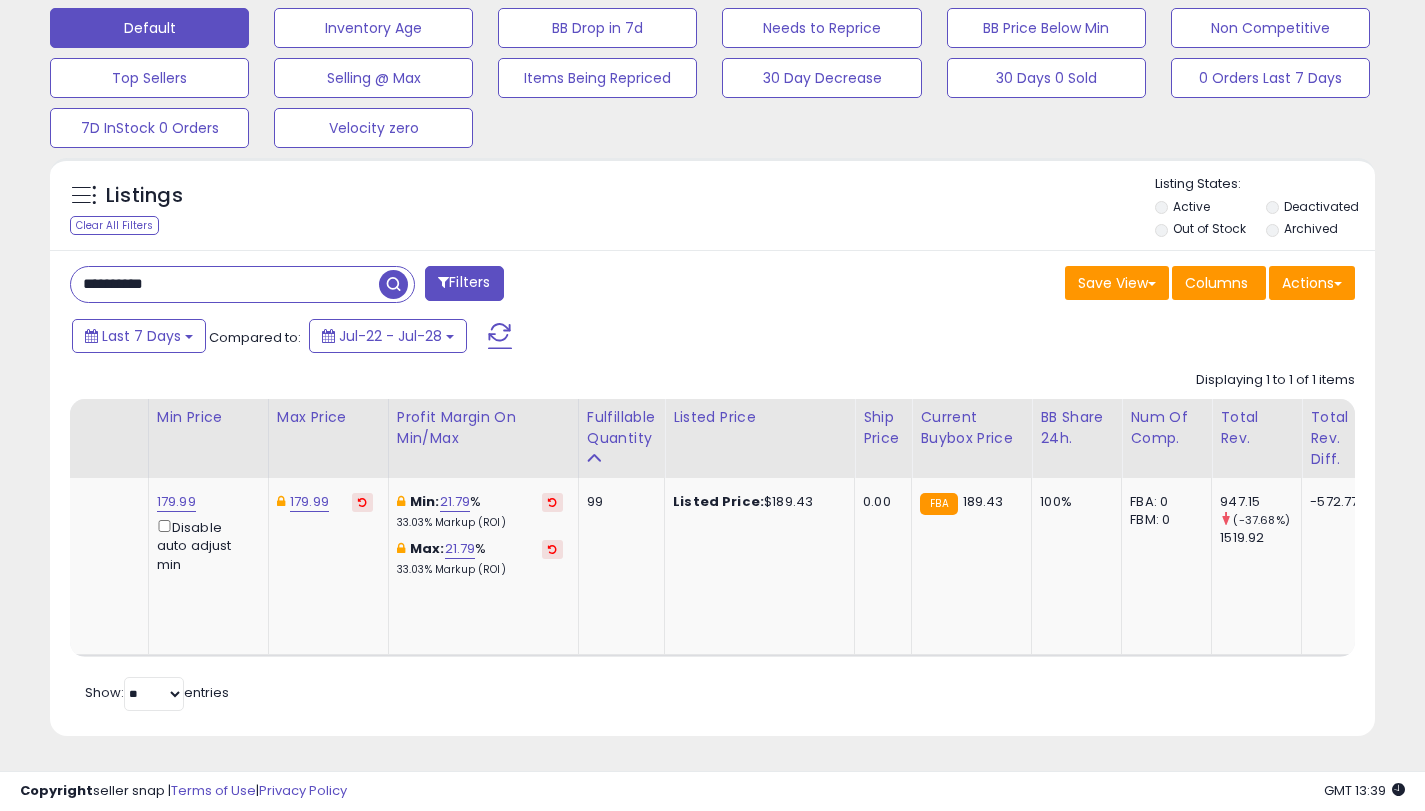 click on "**********" at bounding box center [225, 284] 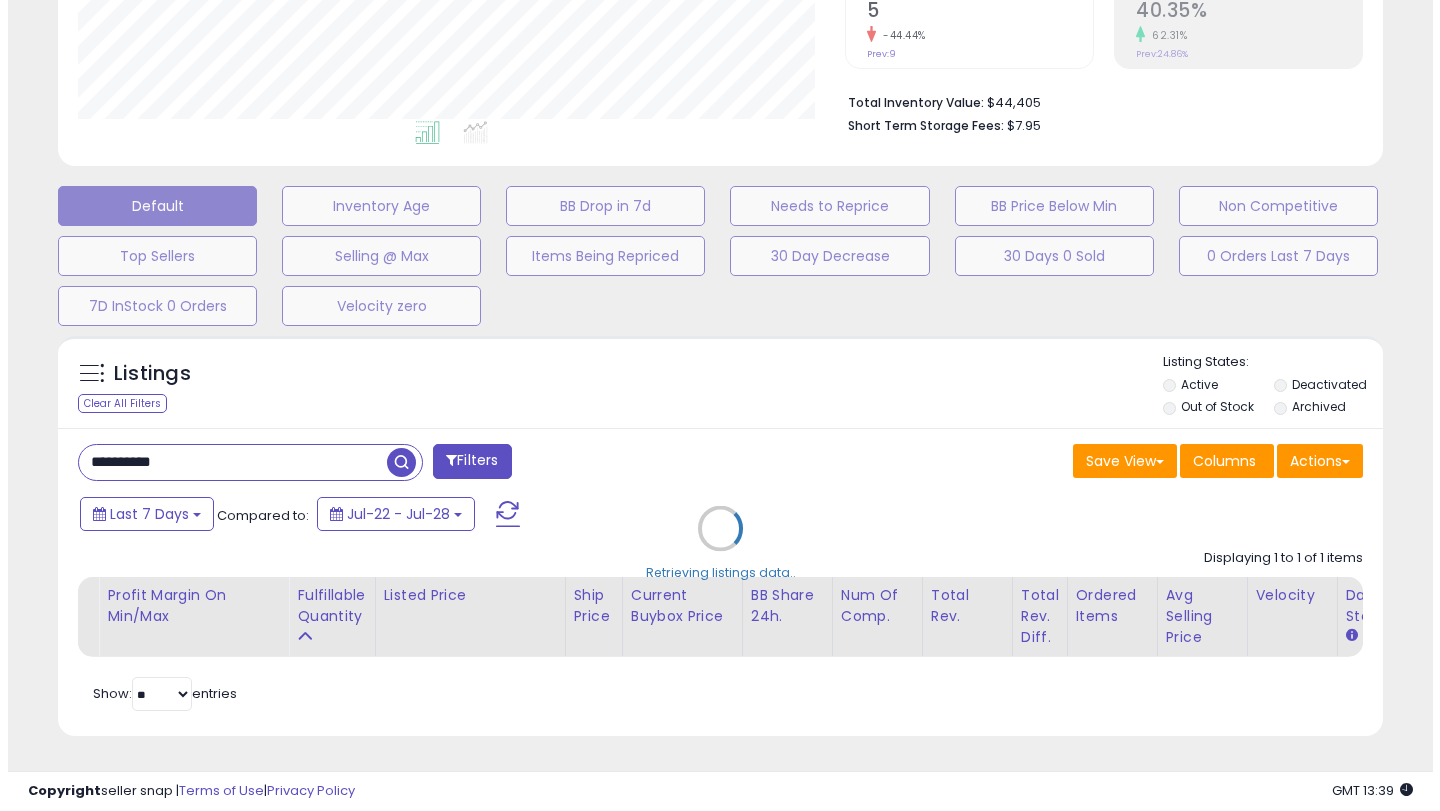 scroll, scrollTop: 459, scrollLeft: 0, axis: vertical 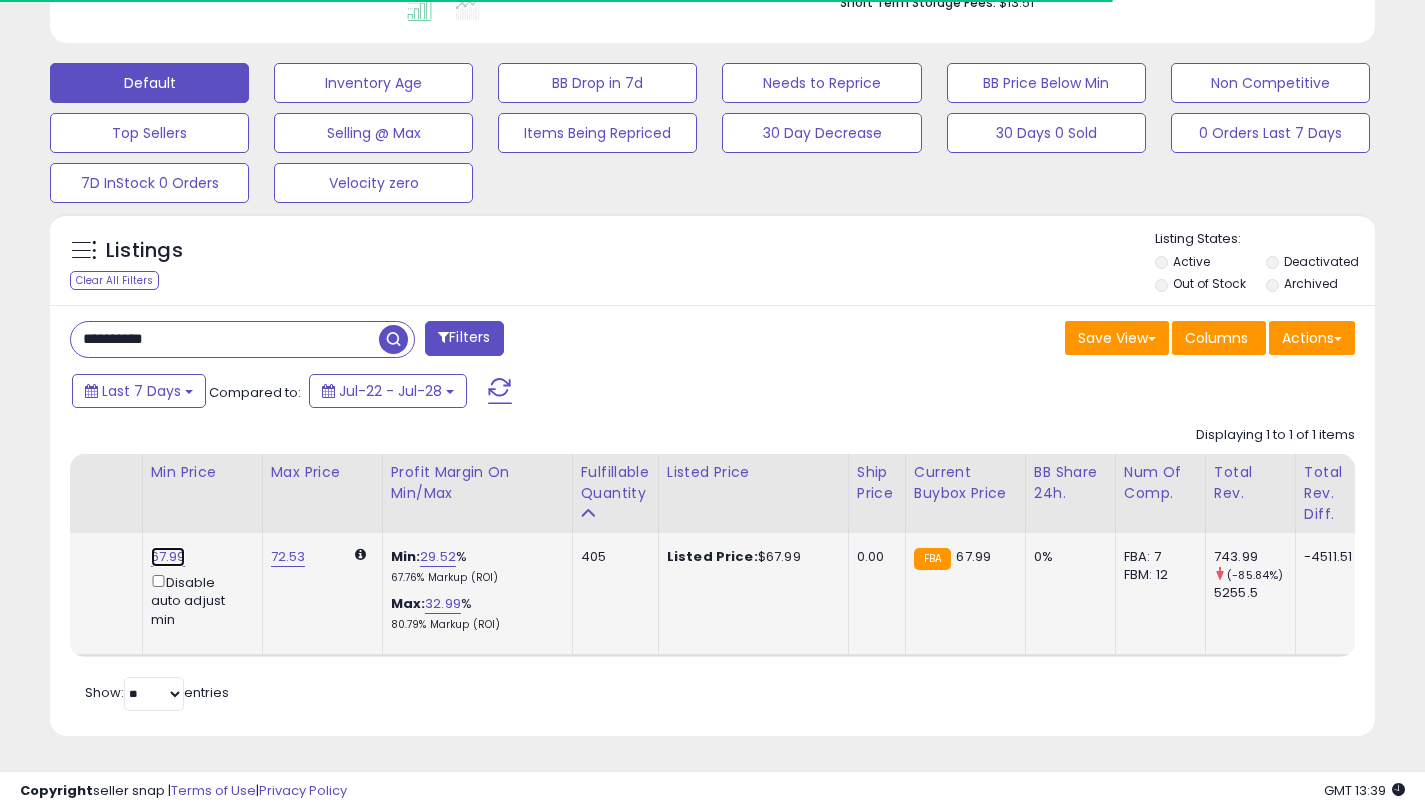 click on "67.99" at bounding box center [168, 557] 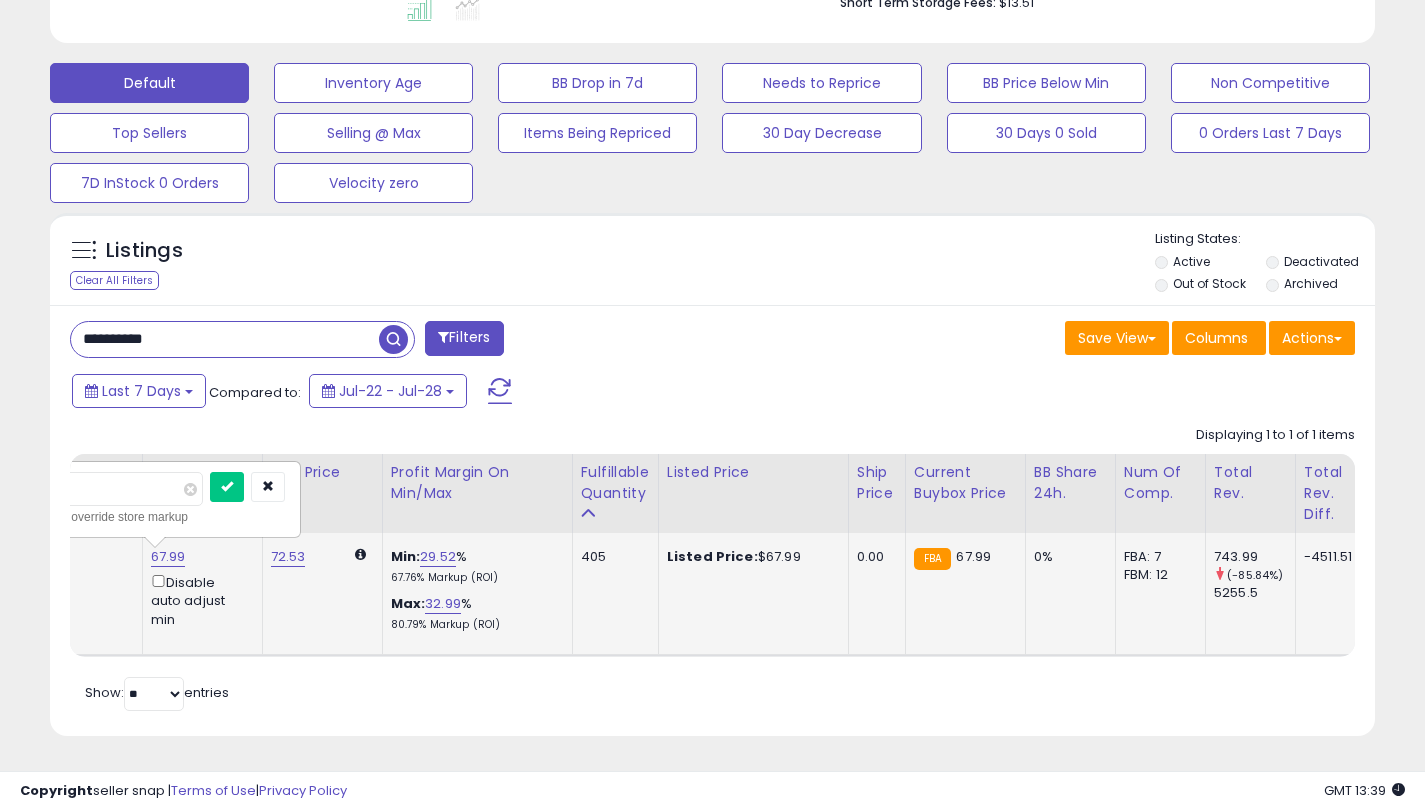 scroll, scrollTop: 999590, scrollLeft: 999233, axis: both 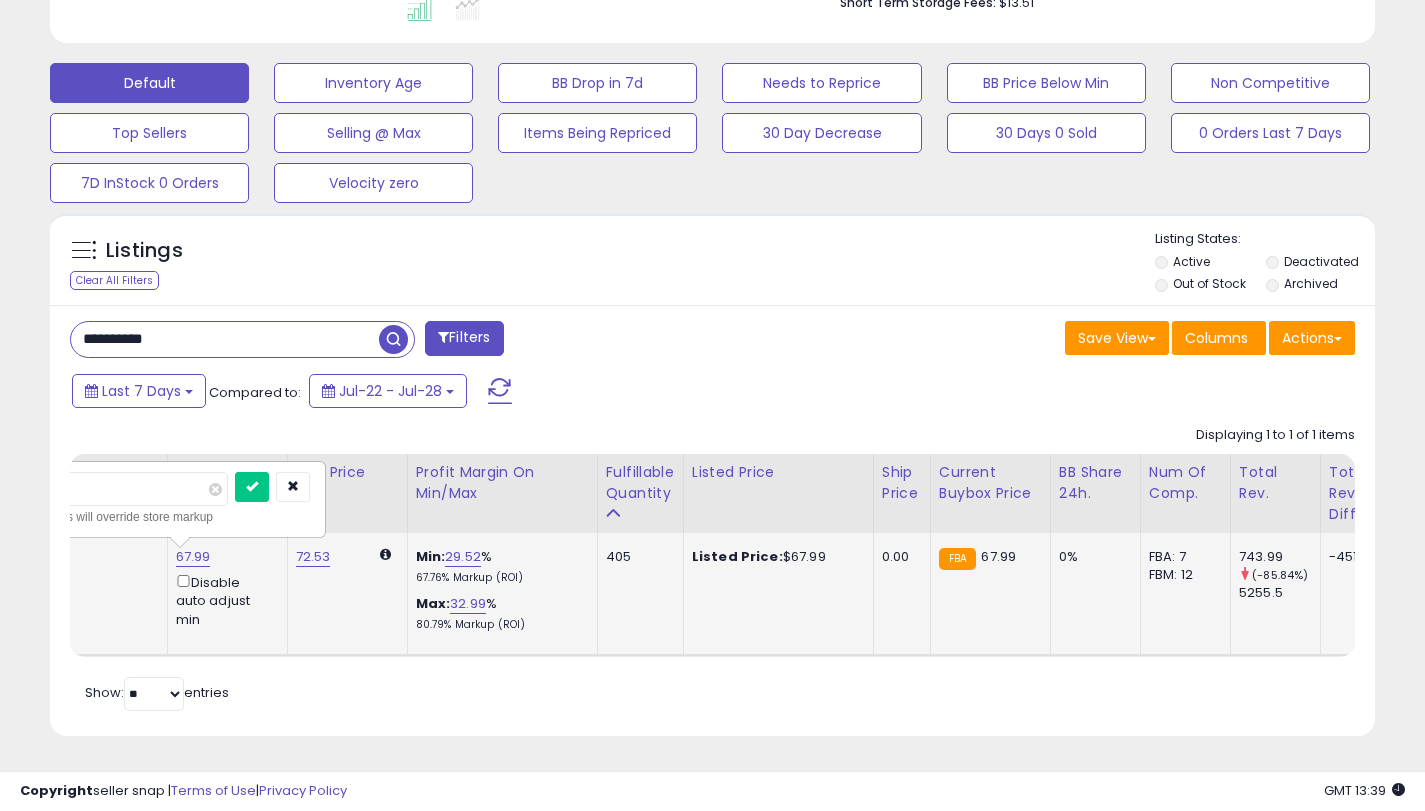type on "**" 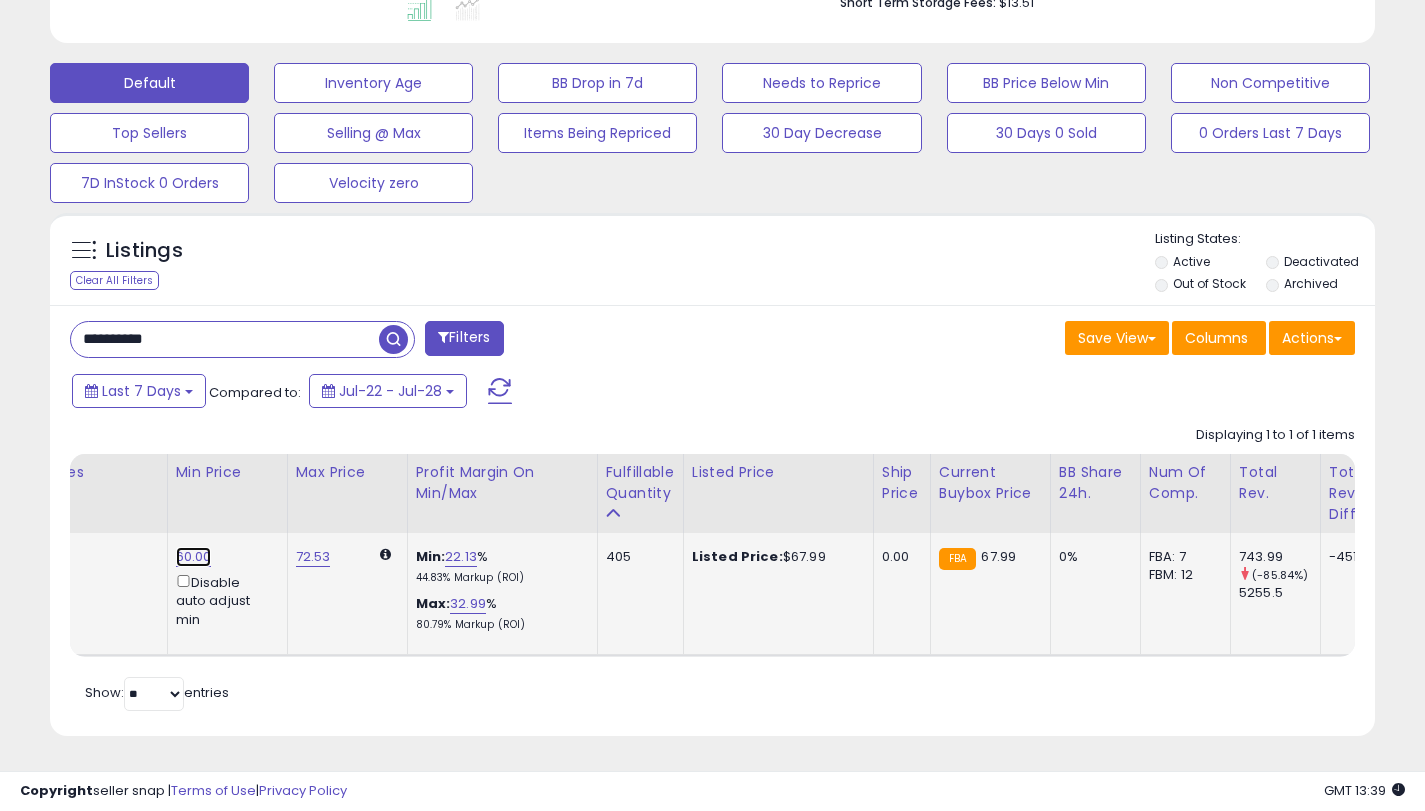 click on "60.00" at bounding box center [194, 557] 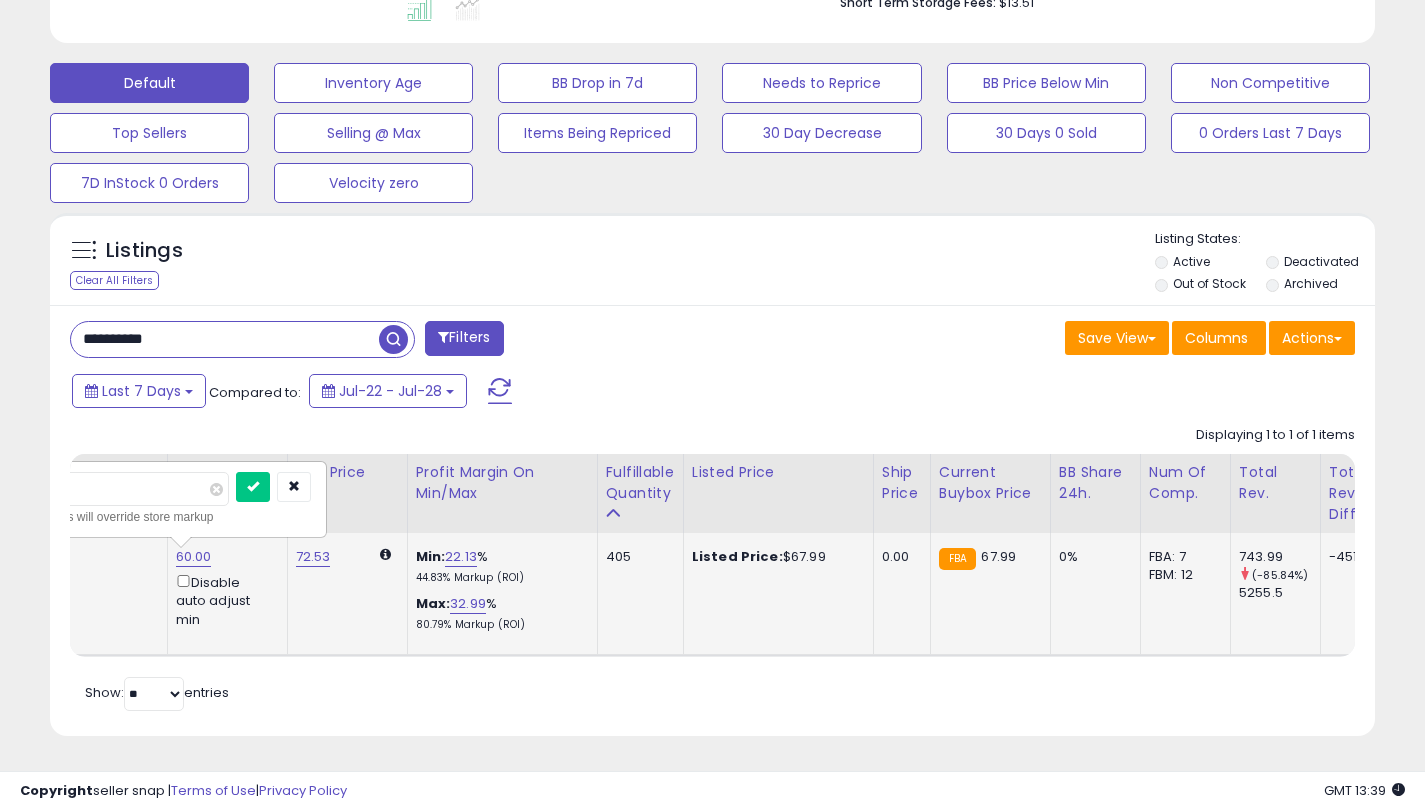 click on "*****" at bounding box center (140, 489) 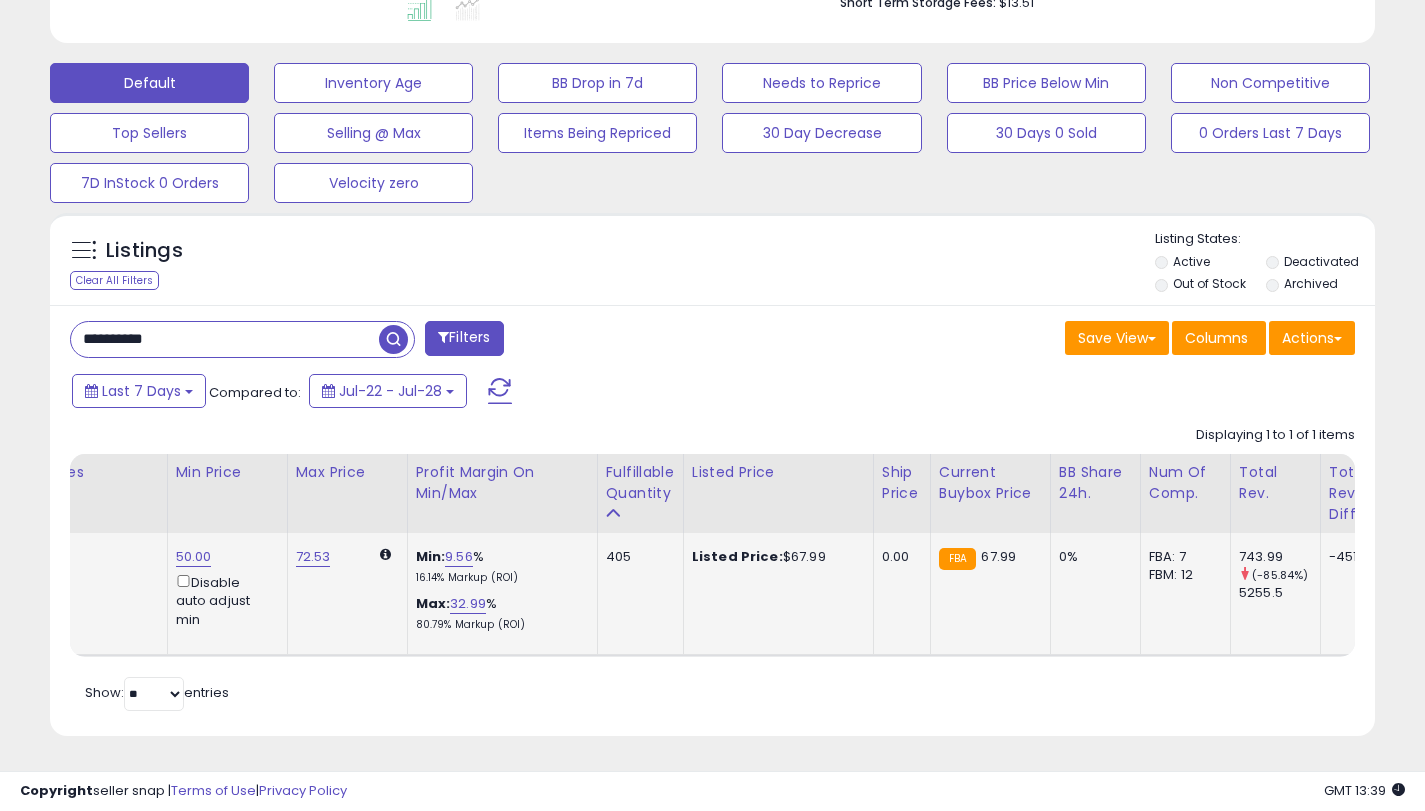 scroll, scrollTop: 0, scrollLeft: 697, axis: horizontal 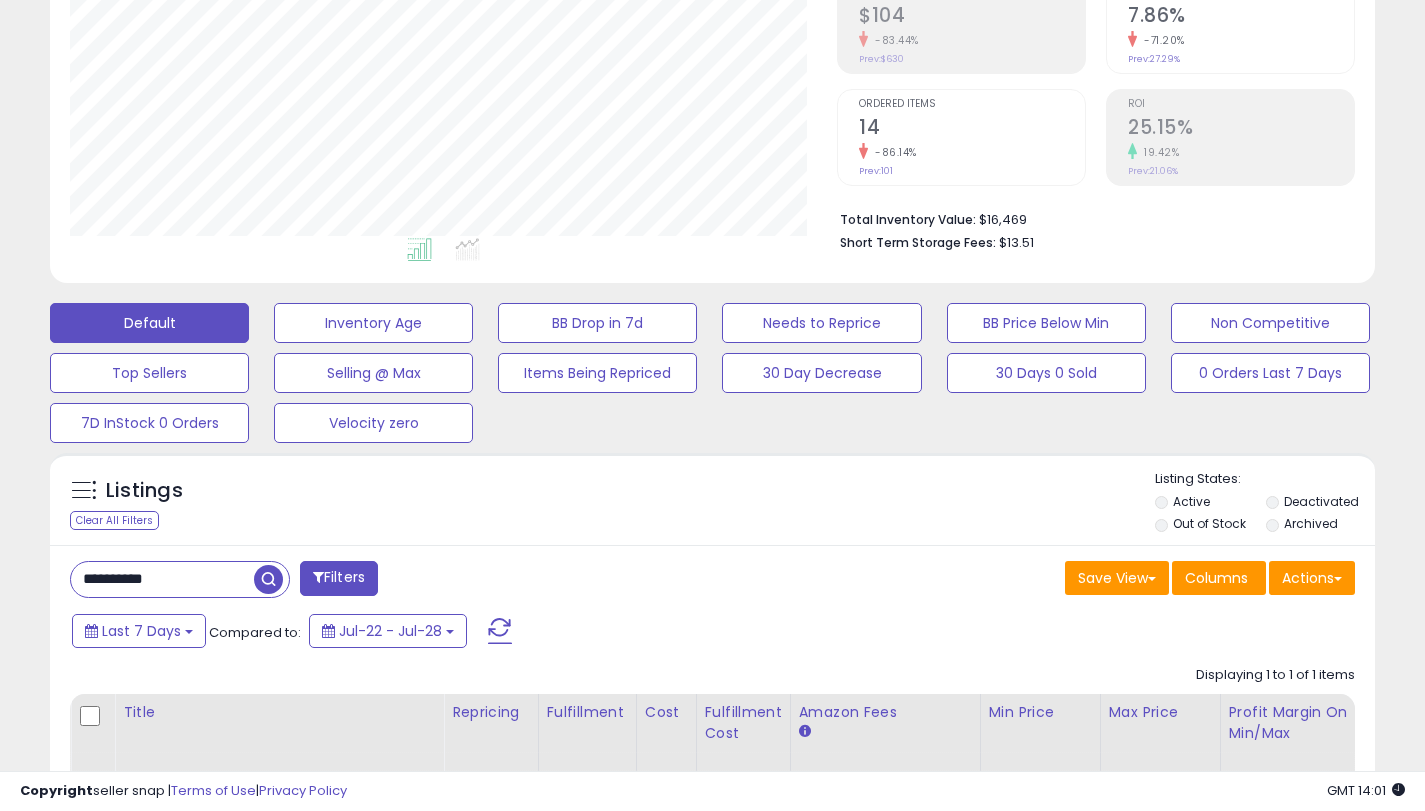 click on "**********" at bounding box center (162, 579) 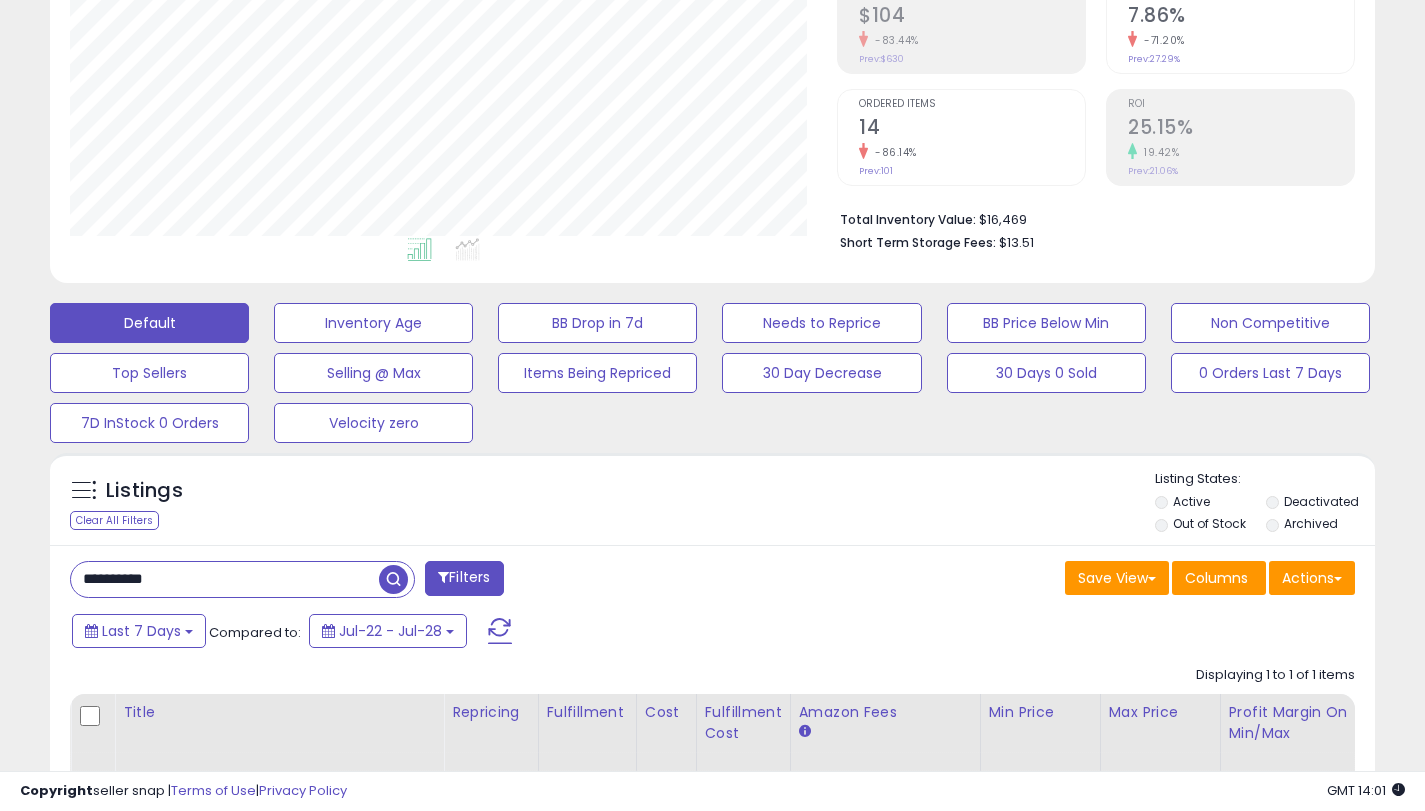 click on "**********" at bounding box center (225, 579) 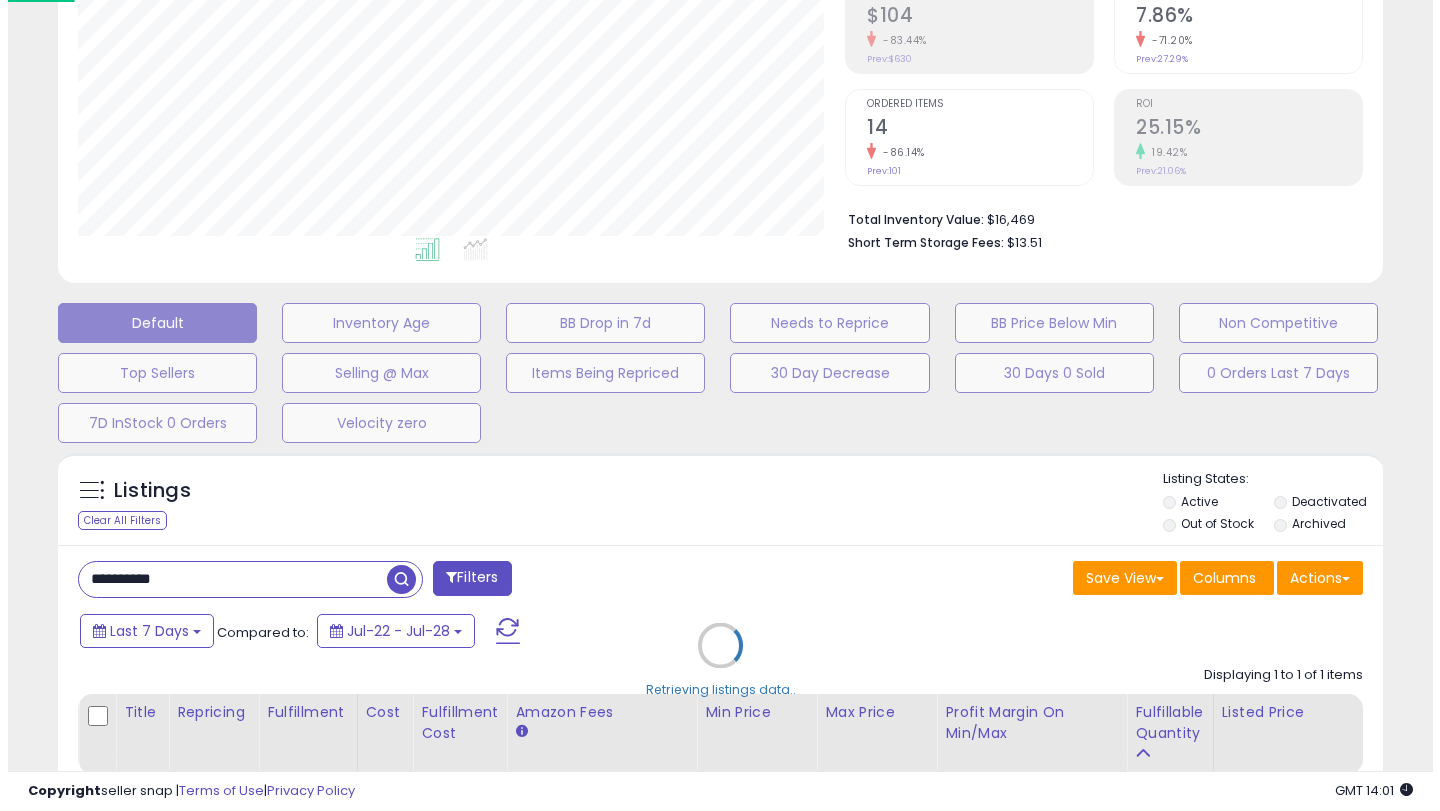 scroll, scrollTop: 999590, scrollLeft: 999224, axis: both 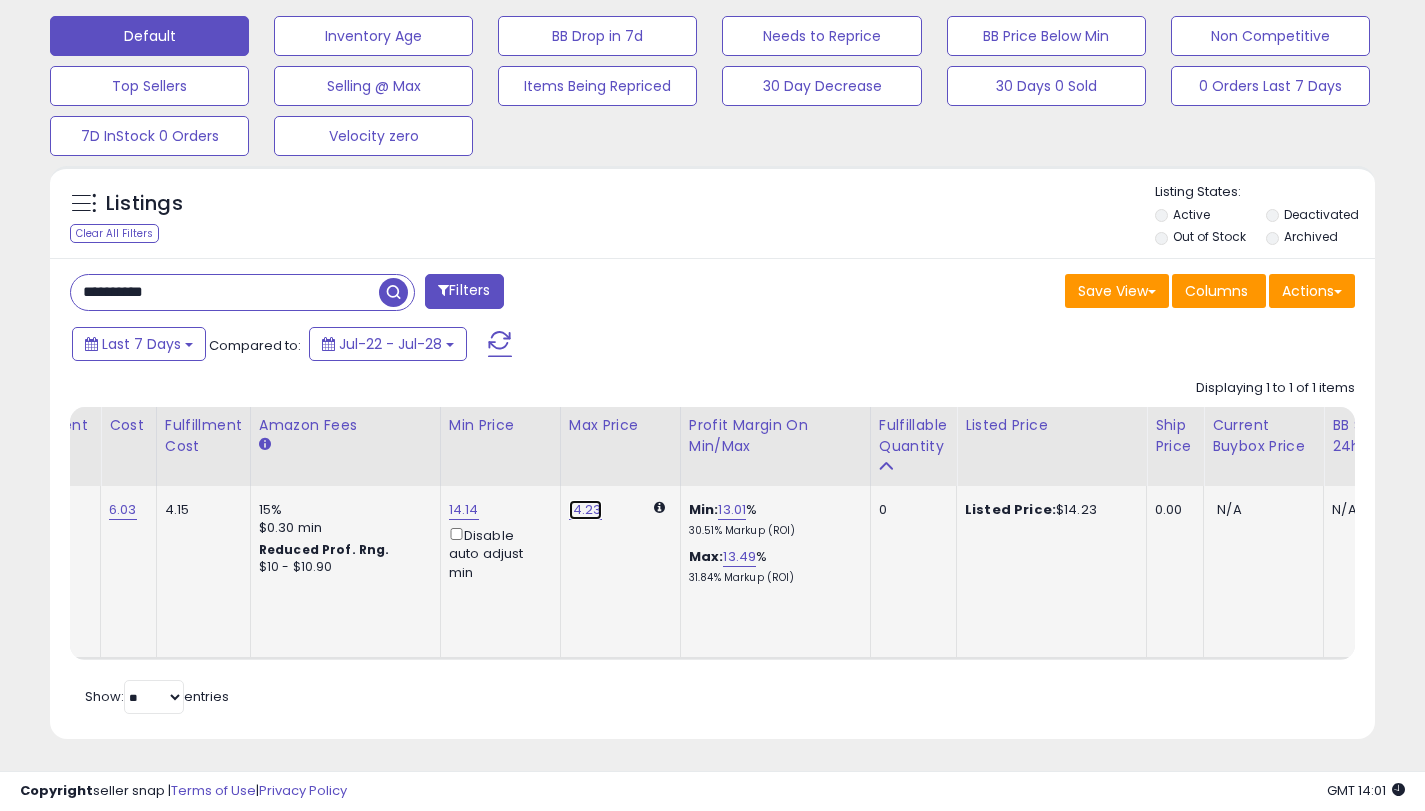 click on "14.23" at bounding box center (585, 510) 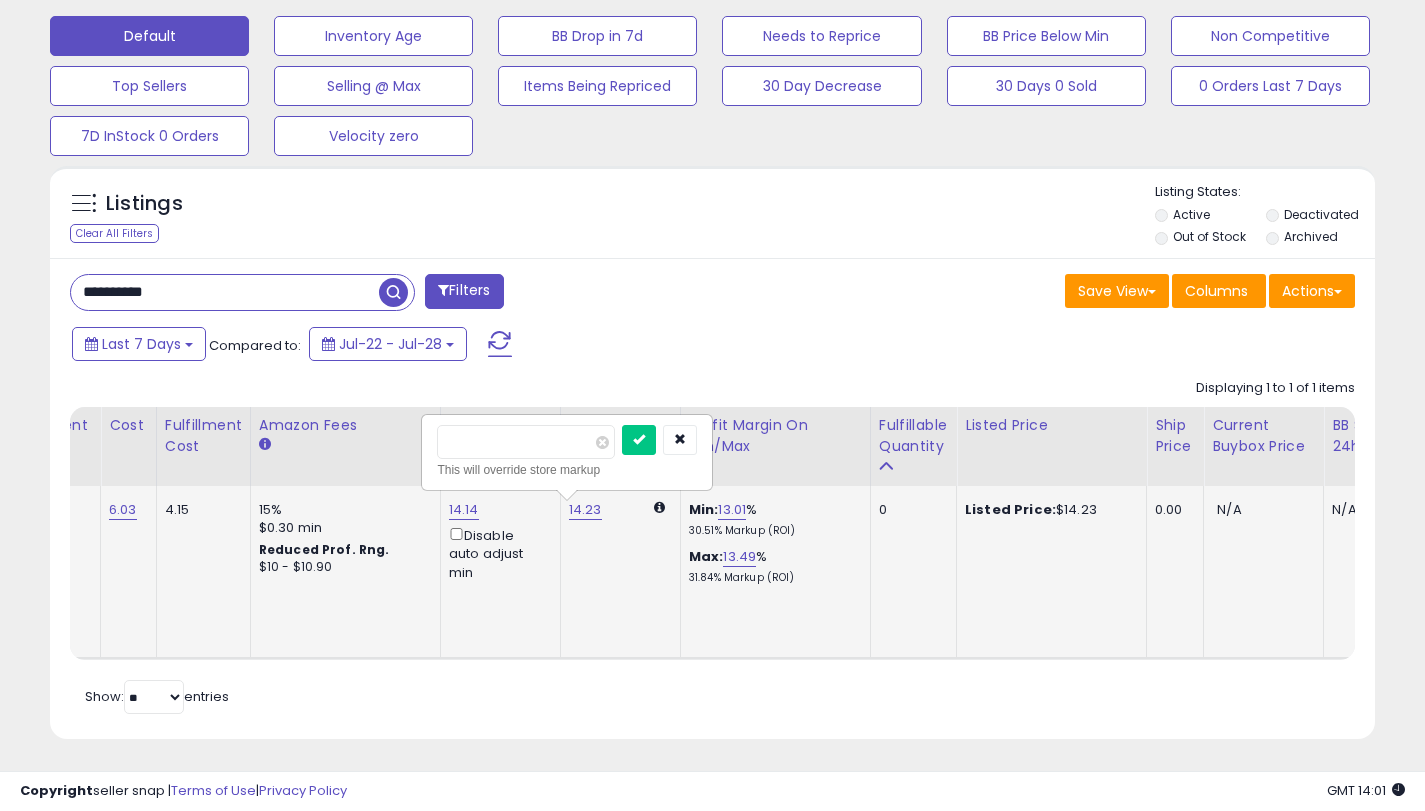 click on "*****" at bounding box center (526, 442) 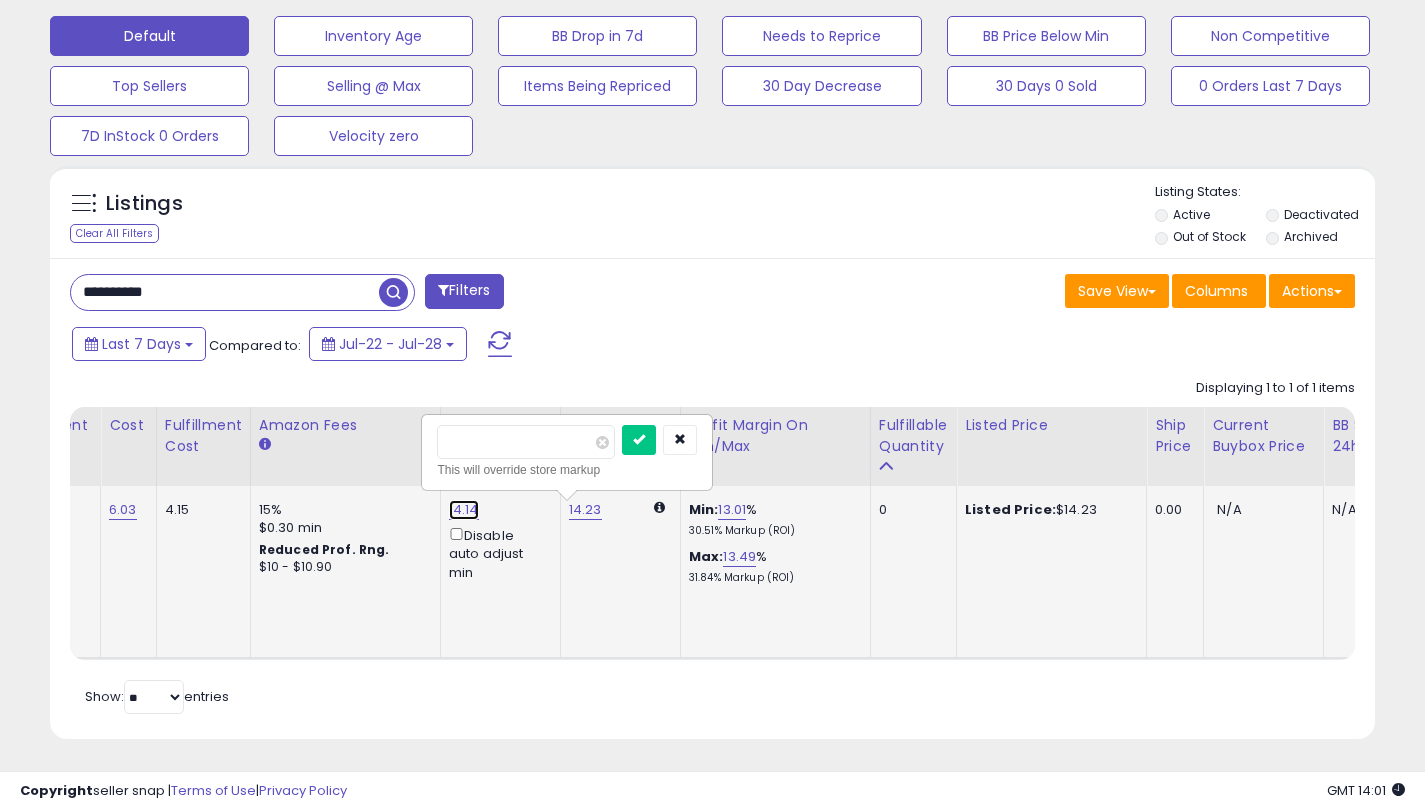 click on "14.14" at bounding box center [464, 510] 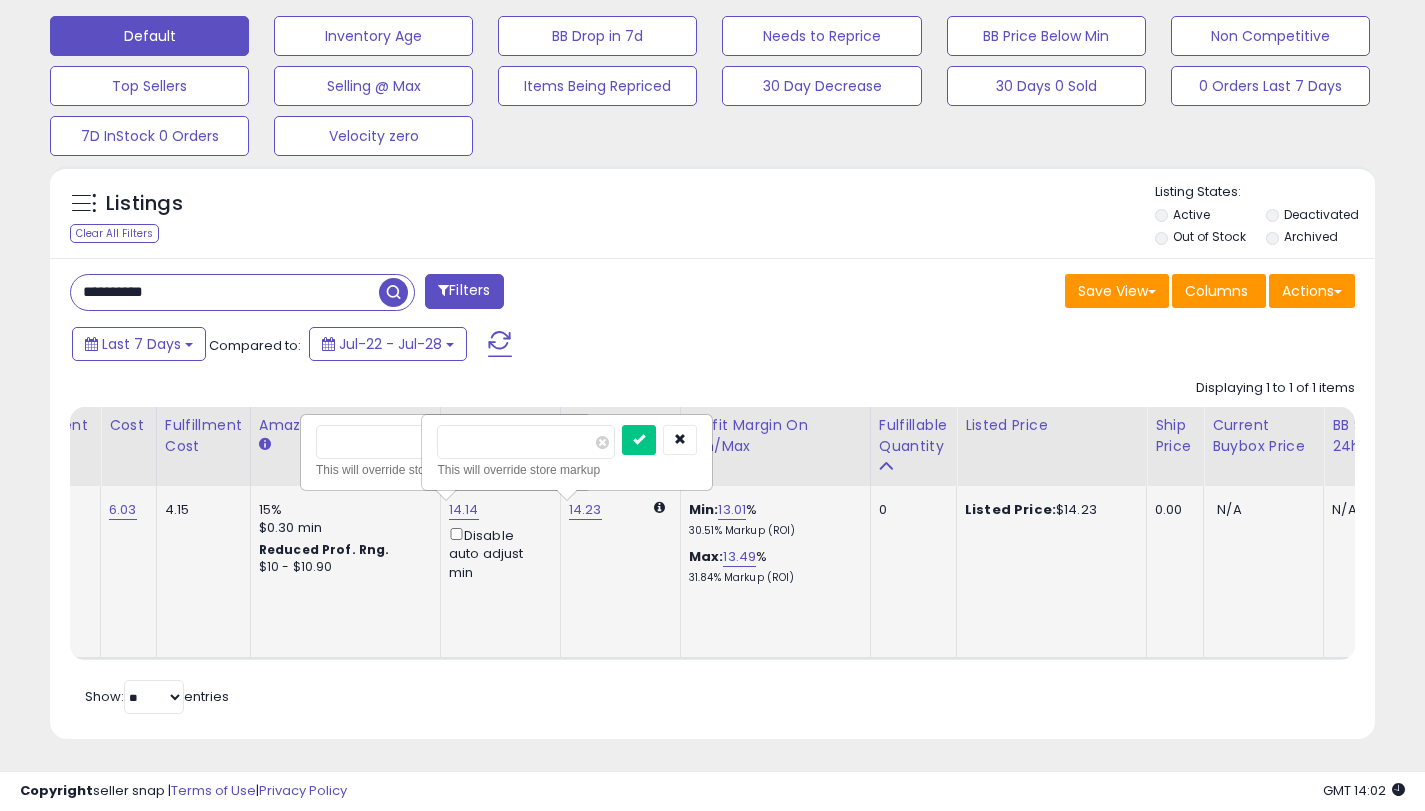 click on "*****" at bounding box center [405, 442] 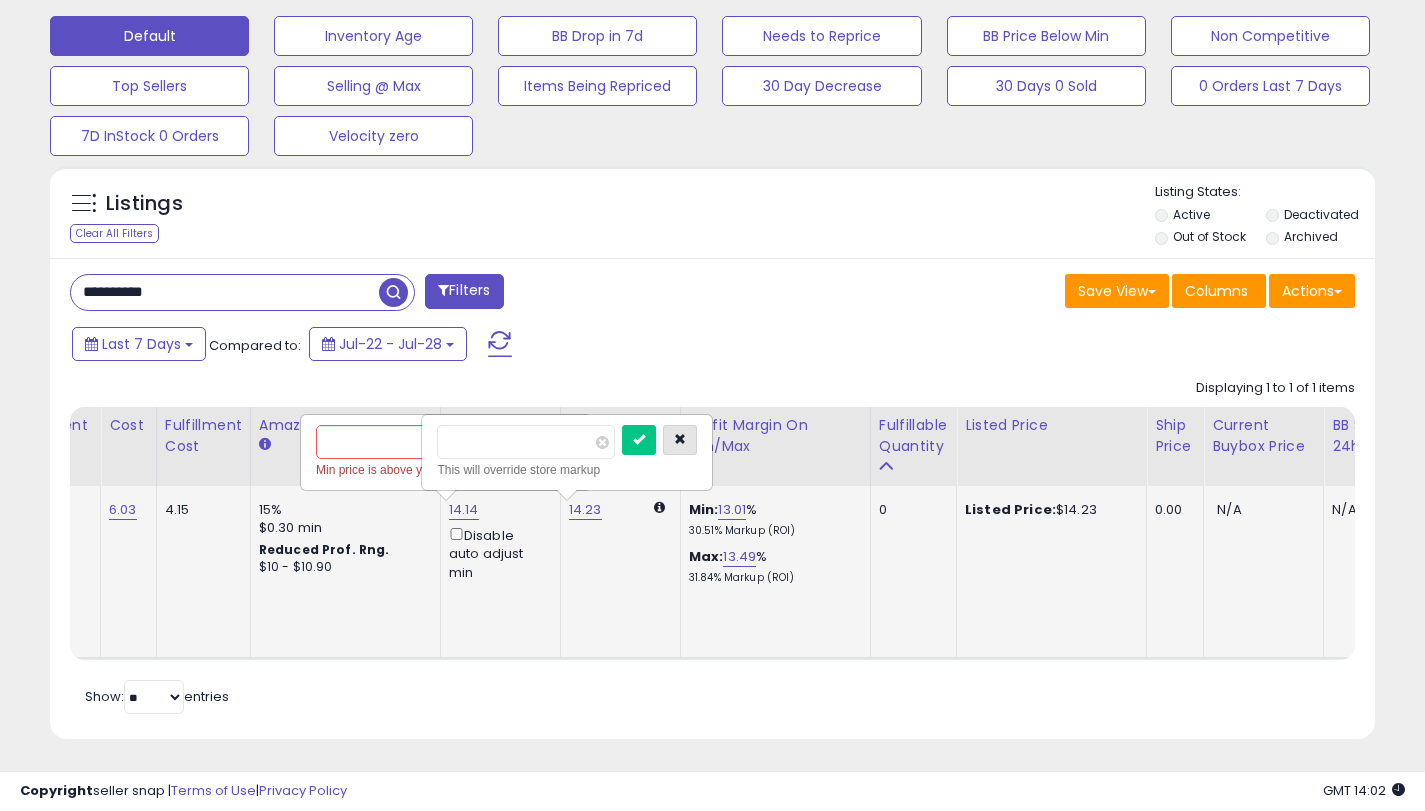 click at bounding box center [680, 439] 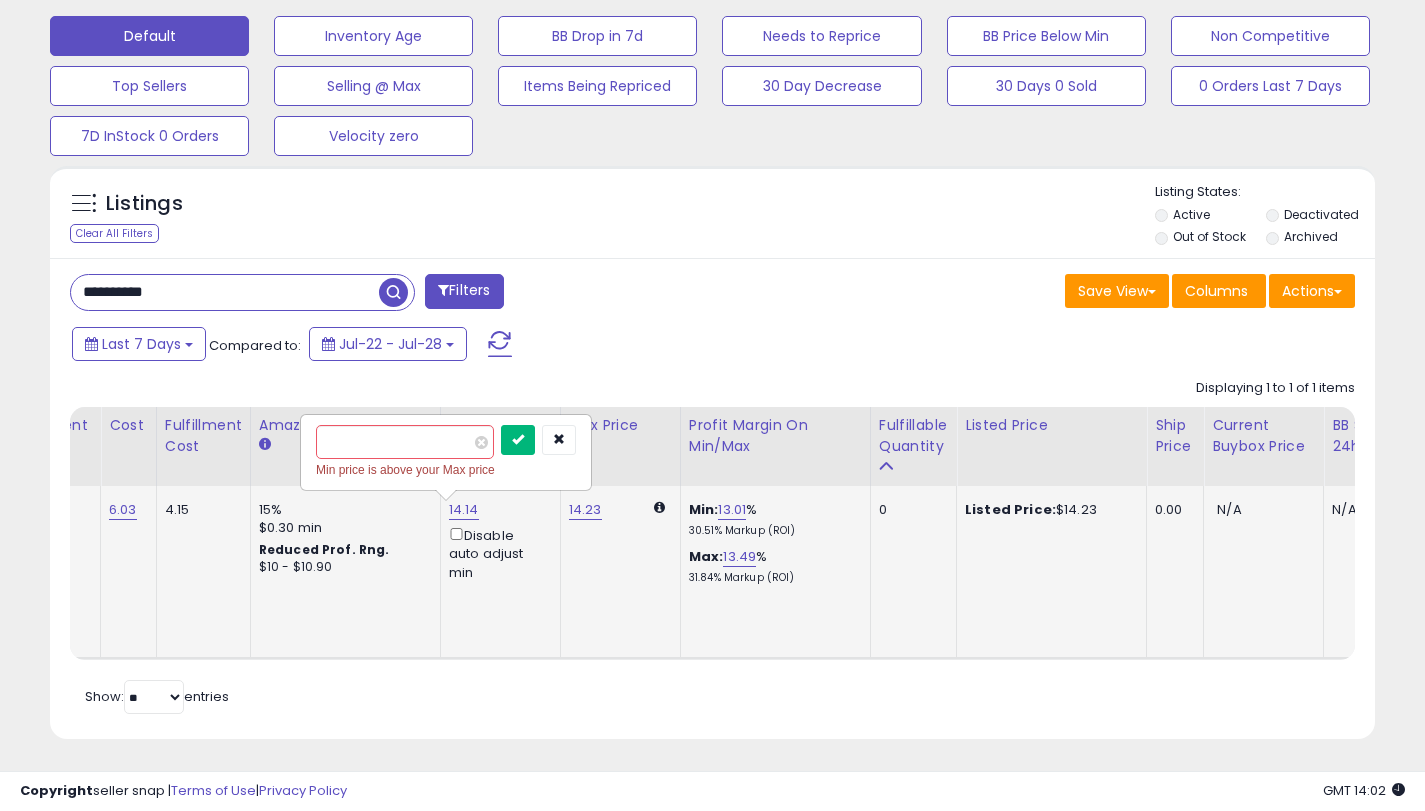 click at bounding box center [518, 439] 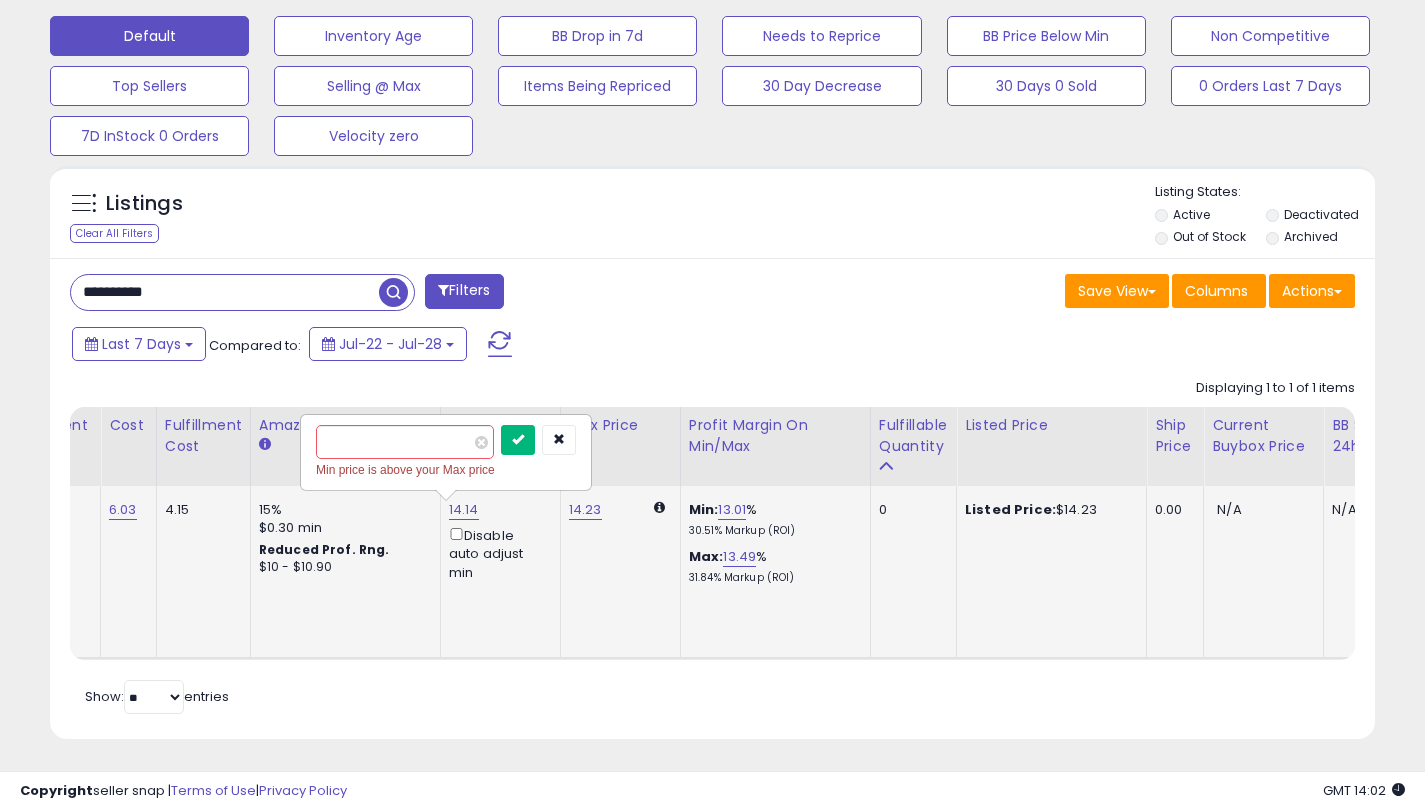 click at bounding box center (518, 439) 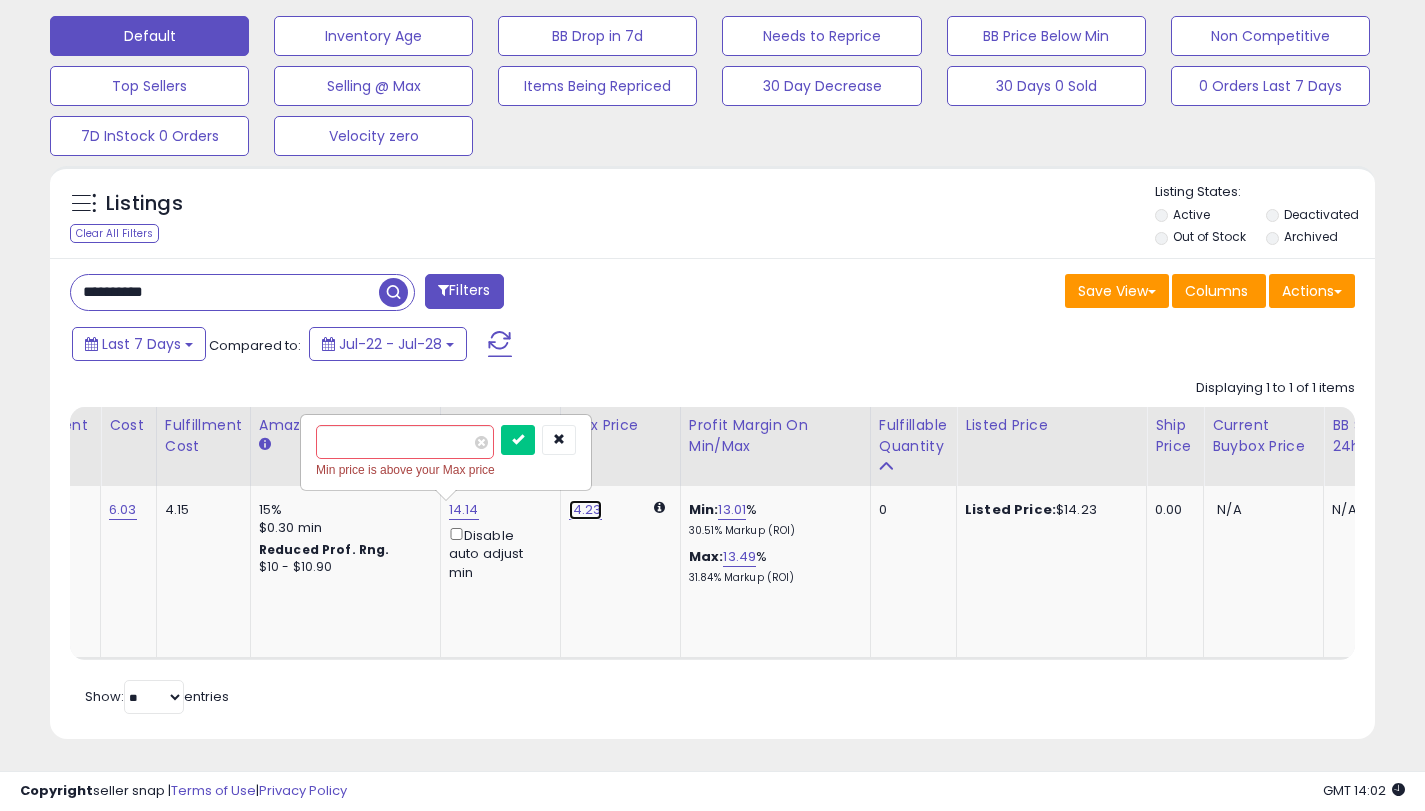 click on "14.23" at bounding box center (585, 510) 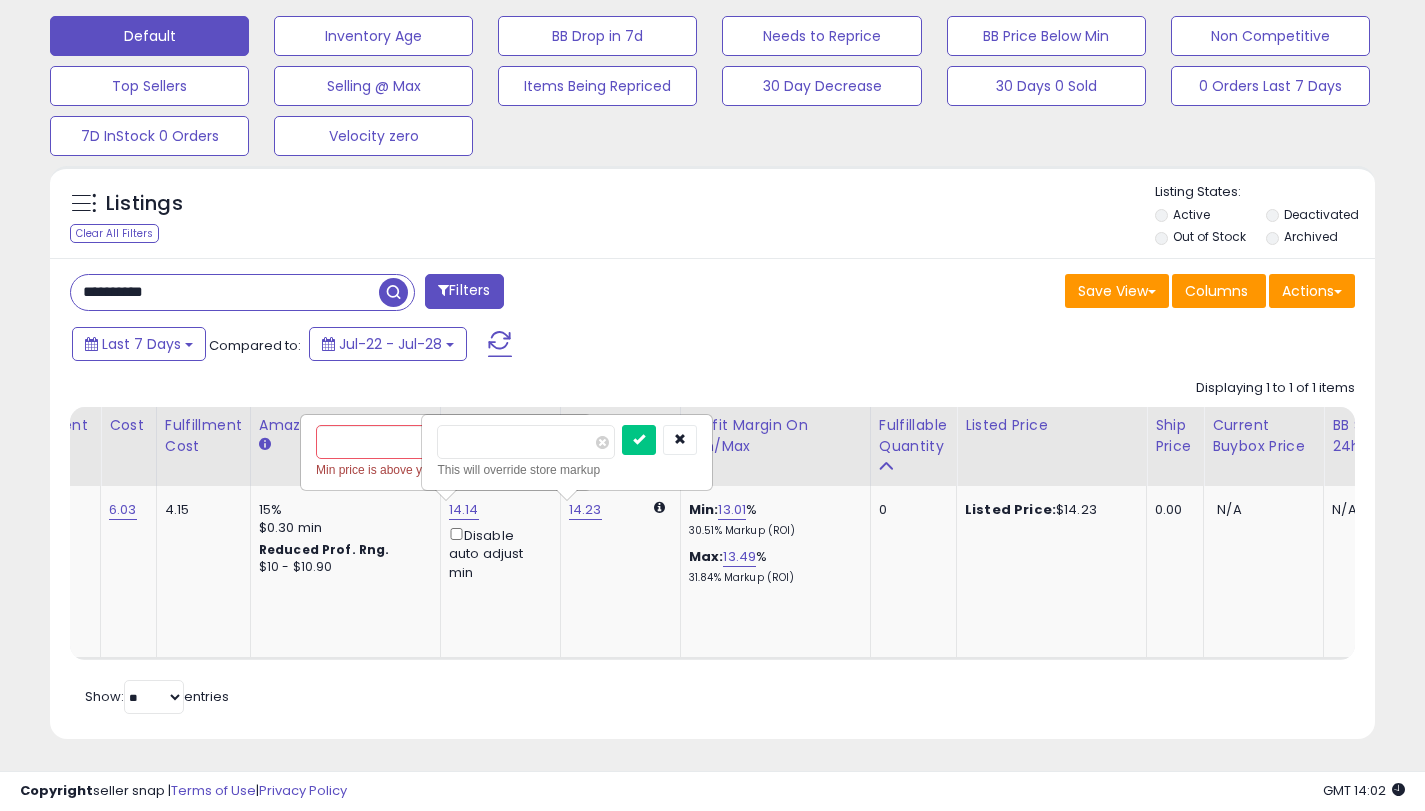 click on "*****" at bounding box center [526, 442] 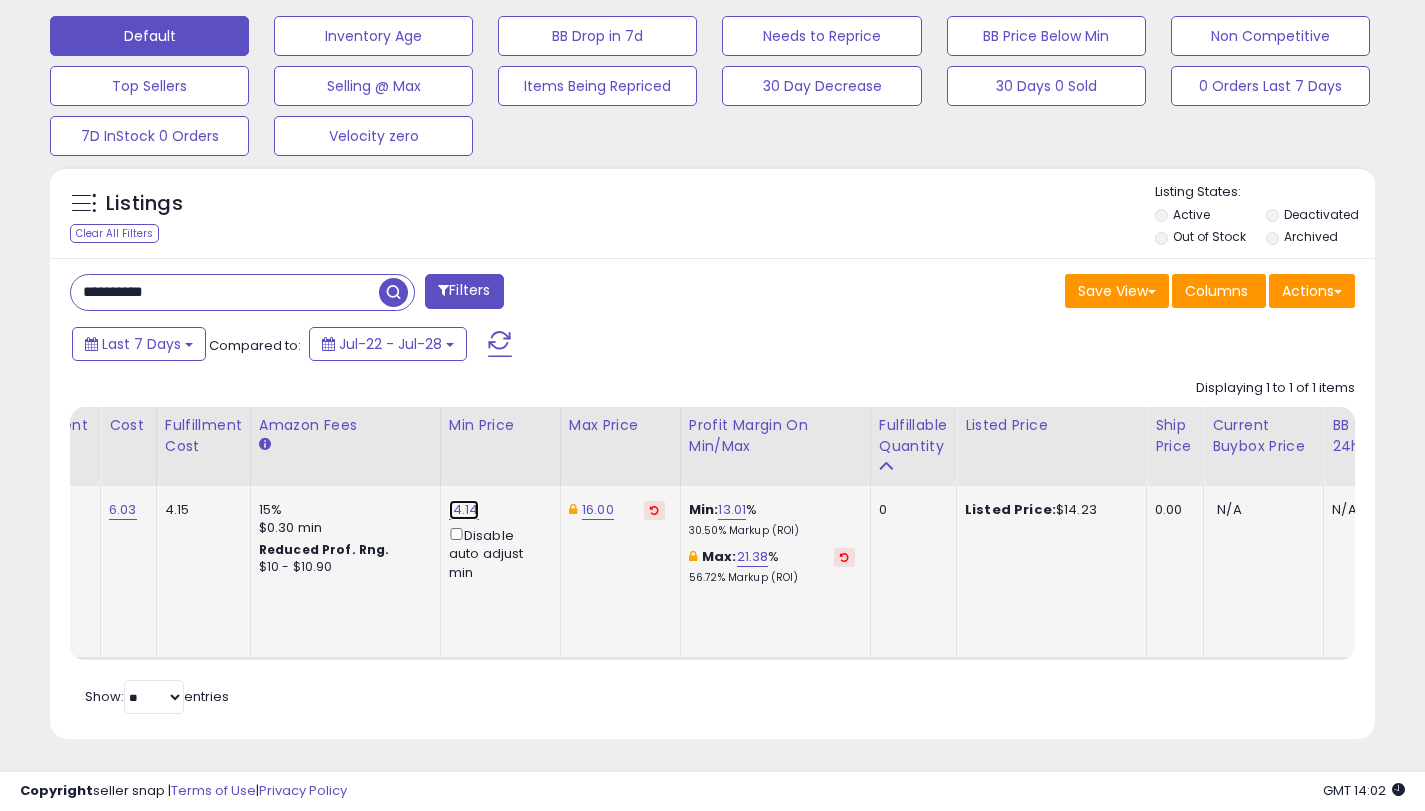 click on "14.14" at bounding box center [464, 510] 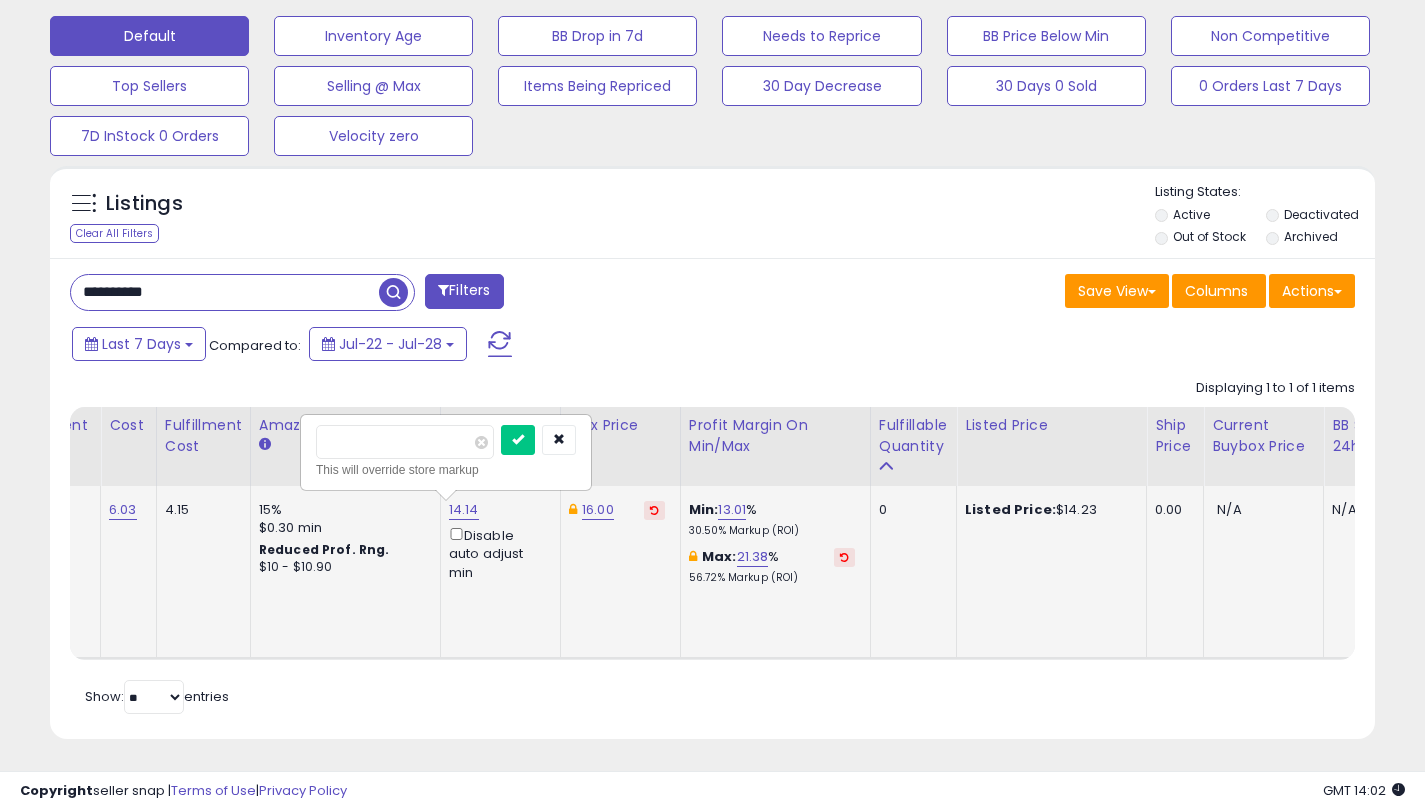 click on "*****" at bounding box center [405, 442] 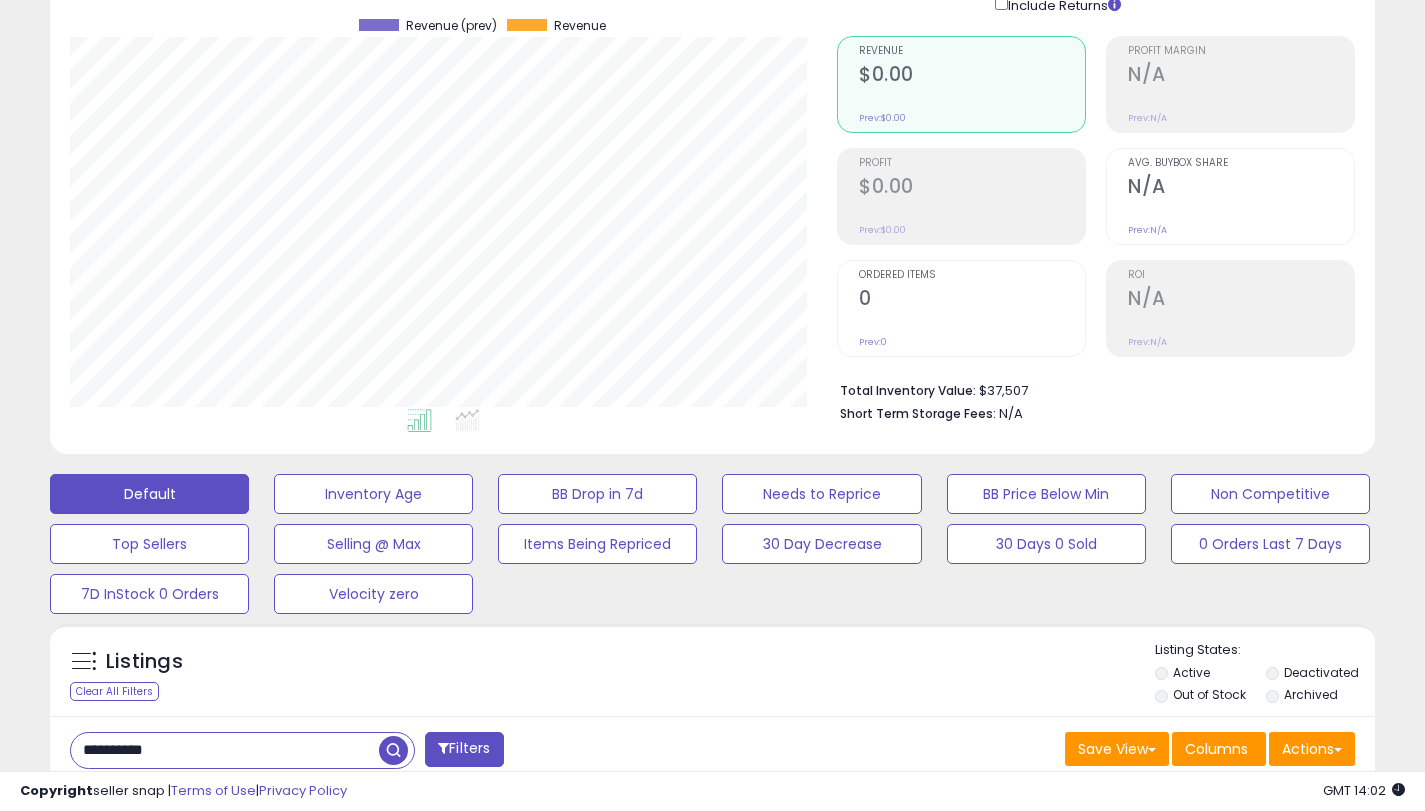 scroll, scrollTop: 151, scrollLeft: 0, axis: vertical 